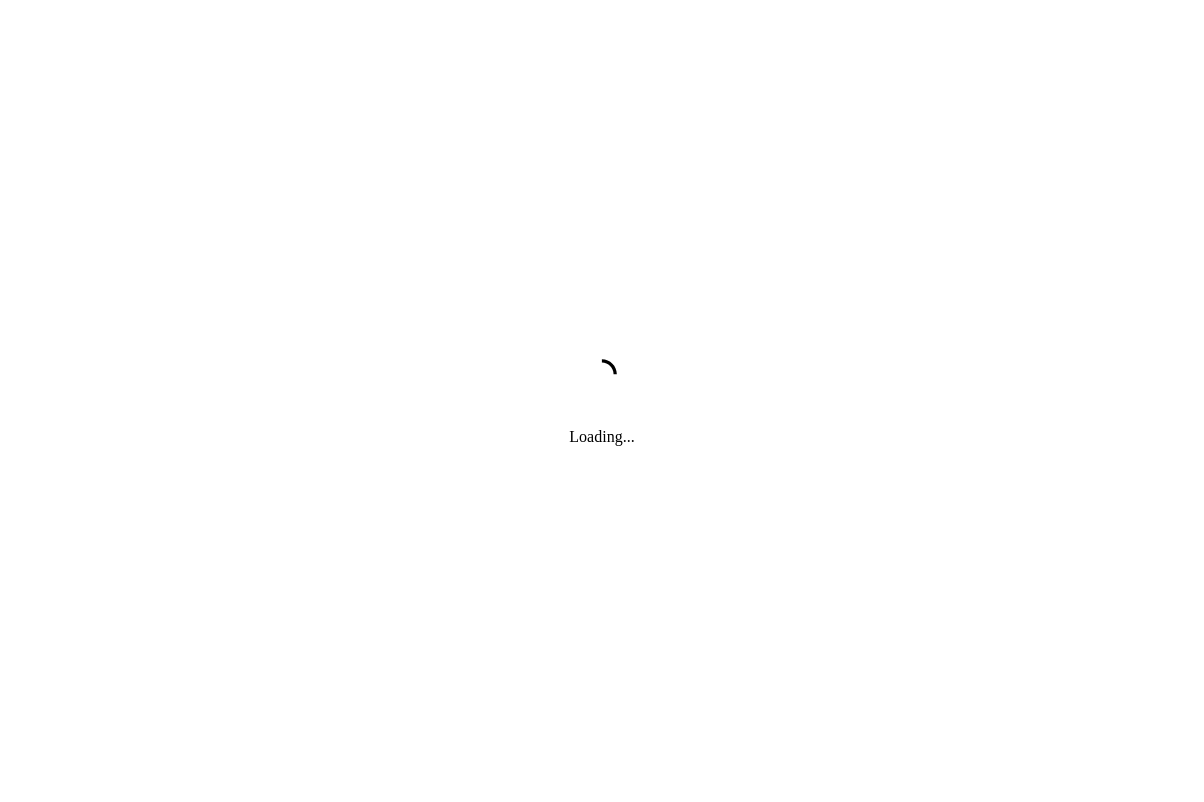 scroll, scrollTop: 0, scrollLeft: 0, axis: both 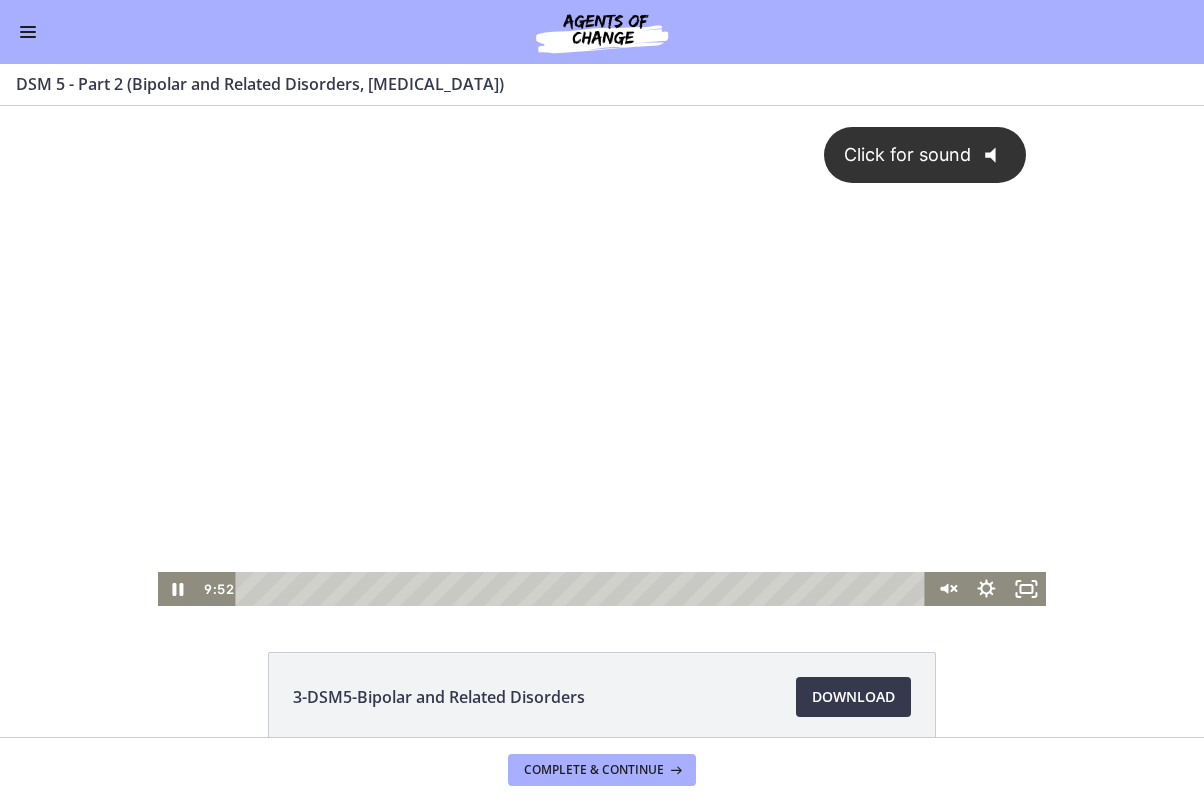 click on "Click for sound
@keyframes VOLUME_SMALL_WAVE_FLASH {
0% { opacity: 0; }
33% { opacity: 1; }
66% { opacity: 1; }
100% { opacity: 0; }
}
@keyframes VOLUME_LARGE_WAVE_FLASH {
0% { opacity: 0; }
33% { opacity: 1; }
66% { opacity: 1; }
100% { opacity: 0; }
}
.volume__small-wave {
animation: VOLUME_SMALL_WAVE_FLASH 2s infinite;
opacity: 0;
}
.volume__large-wave {
animation: VOLUME_LARGE_WAVE_FLASH 2s infinite .3s;
opacity: 0;
}" at bounding box center [602, 339] 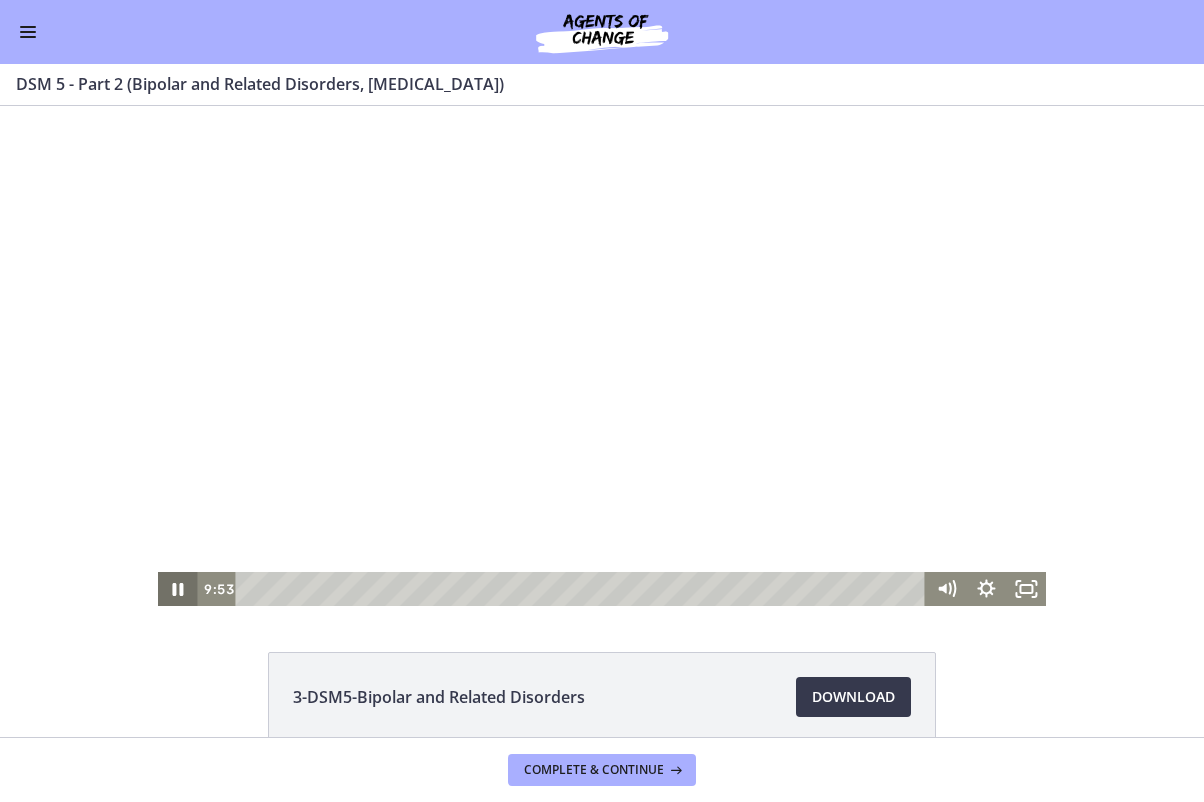 click 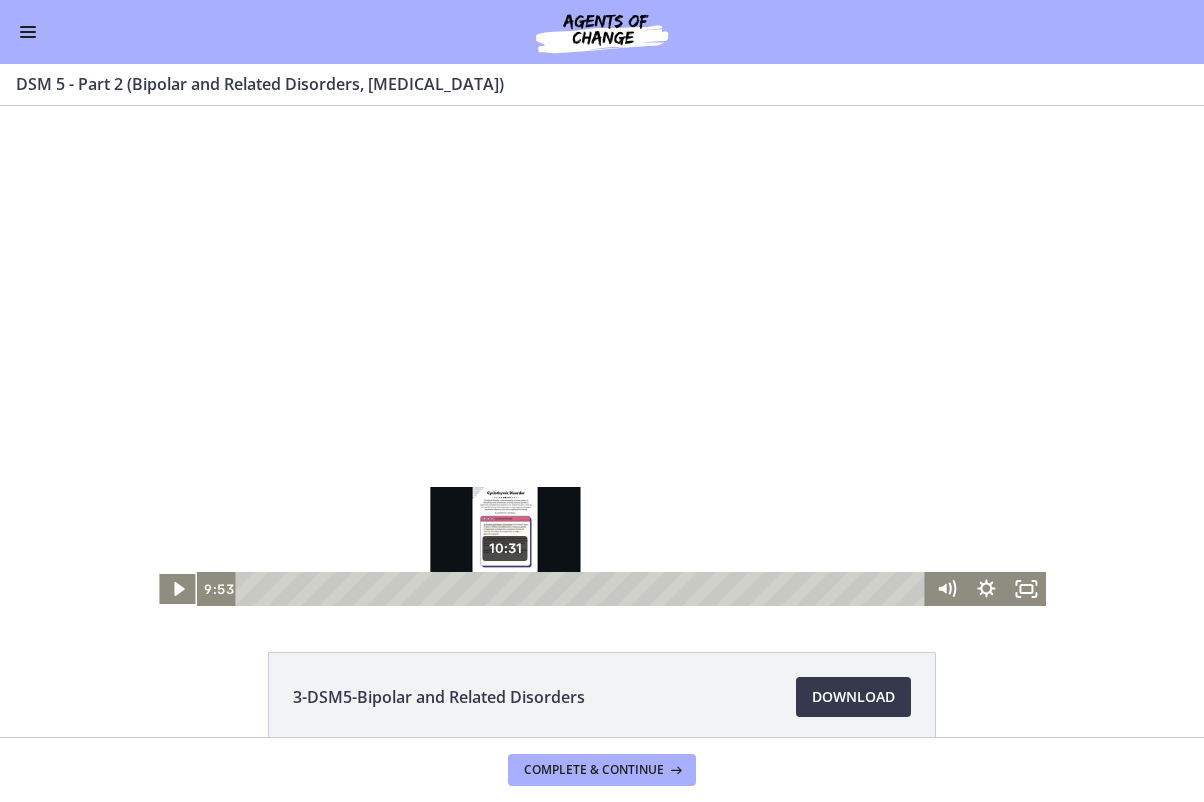 click on "10:31" at bounding box center (584, 589) 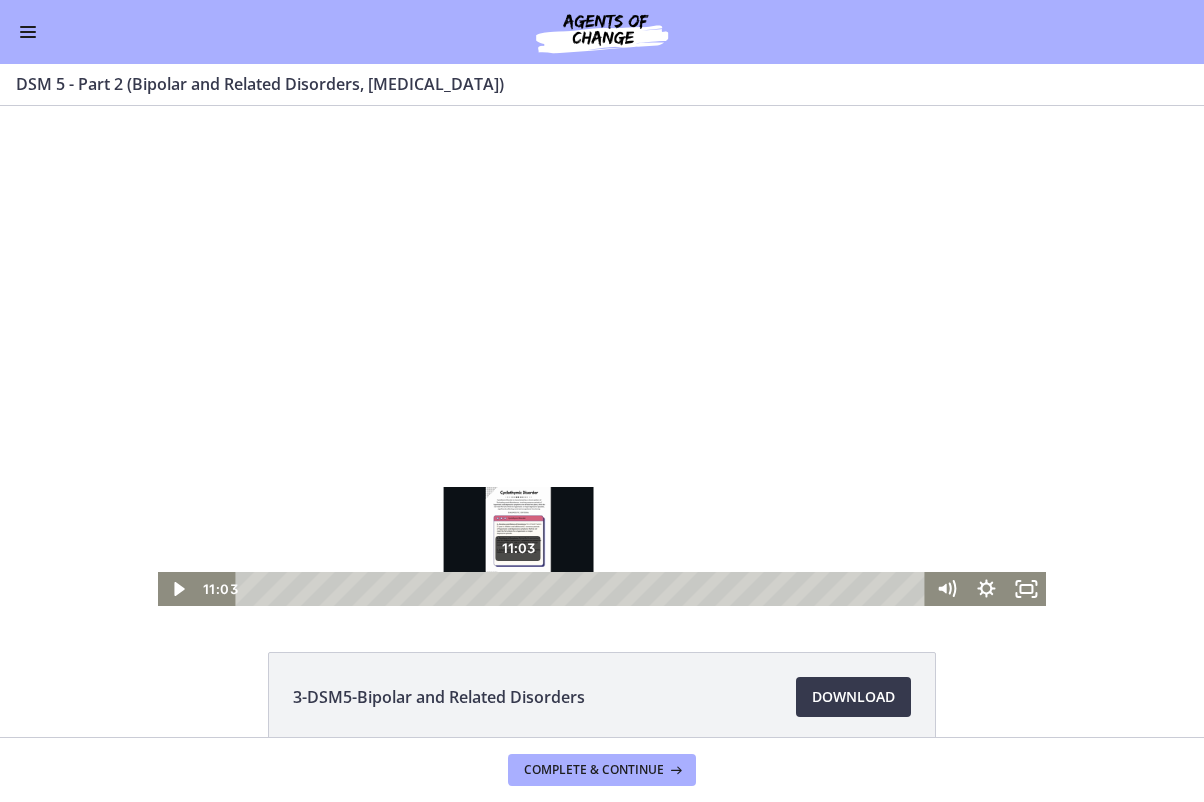 click on "11:03" at bounding box center (584, 589) 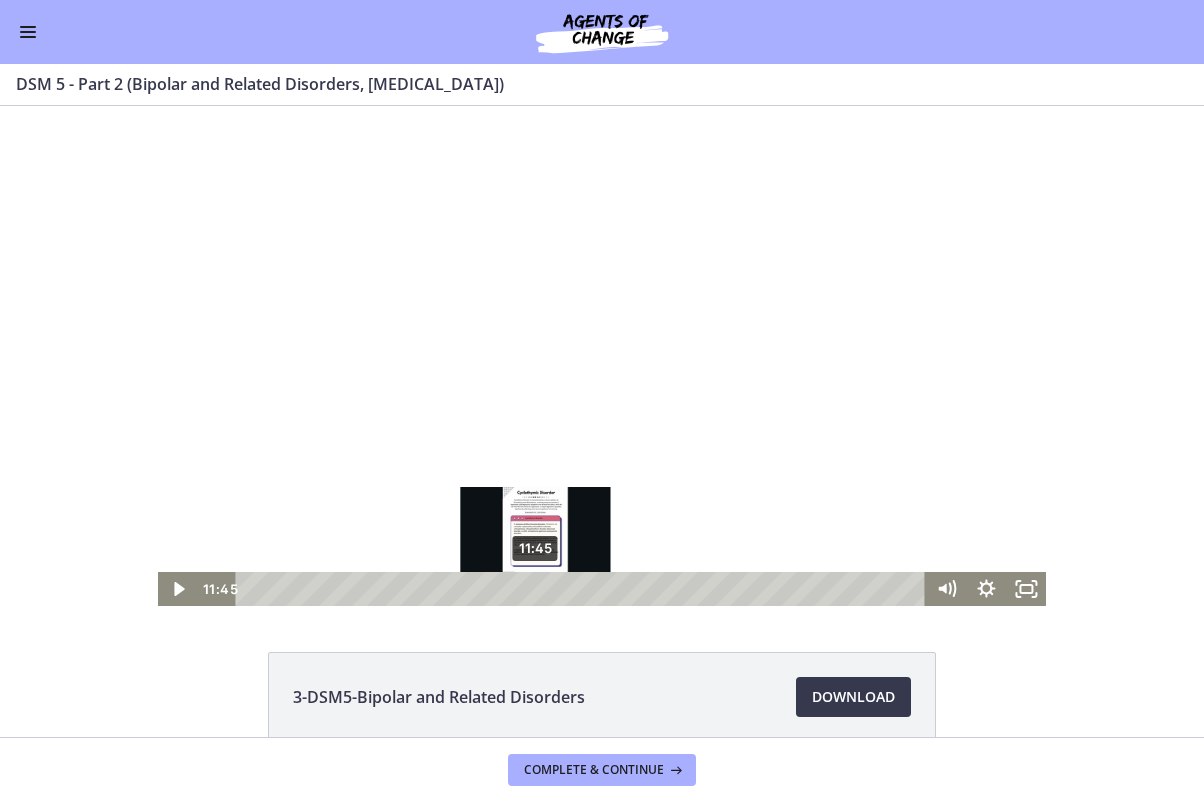 click on "11:45" at bounding box center (584, 589) 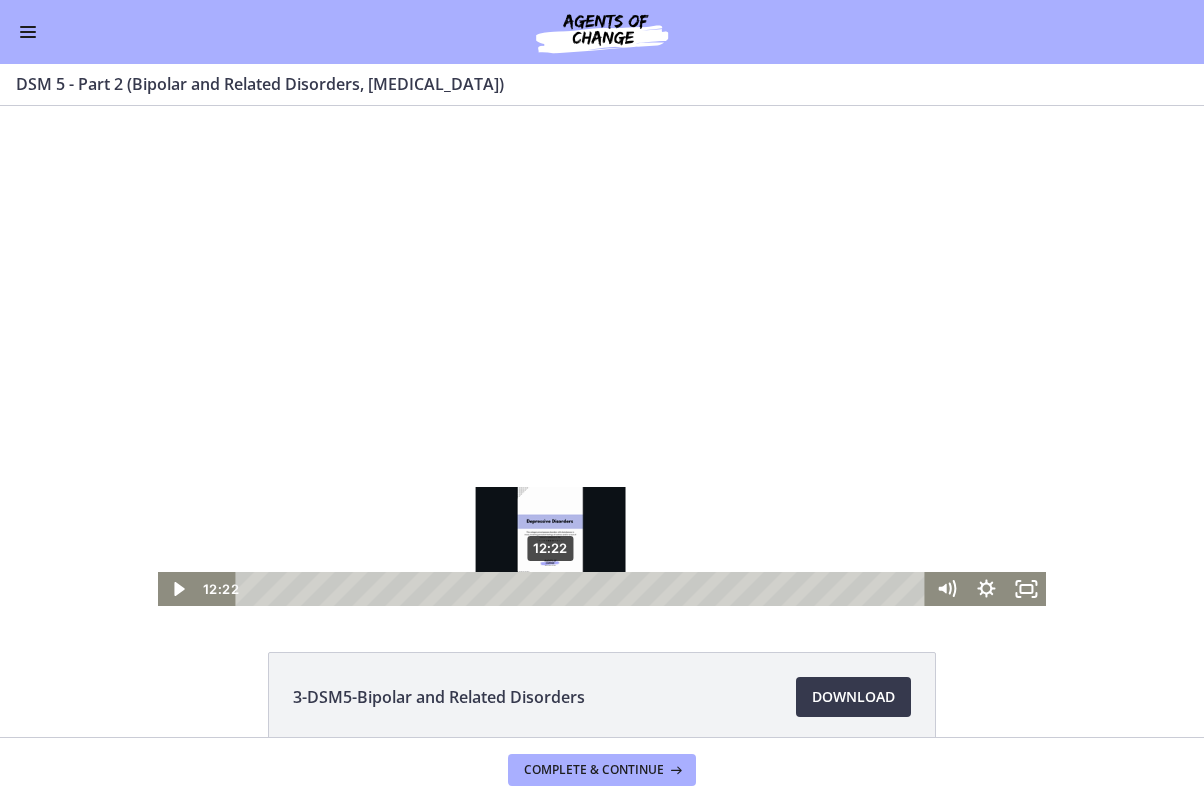 click on "12:22" at bounding box center [584, 589] 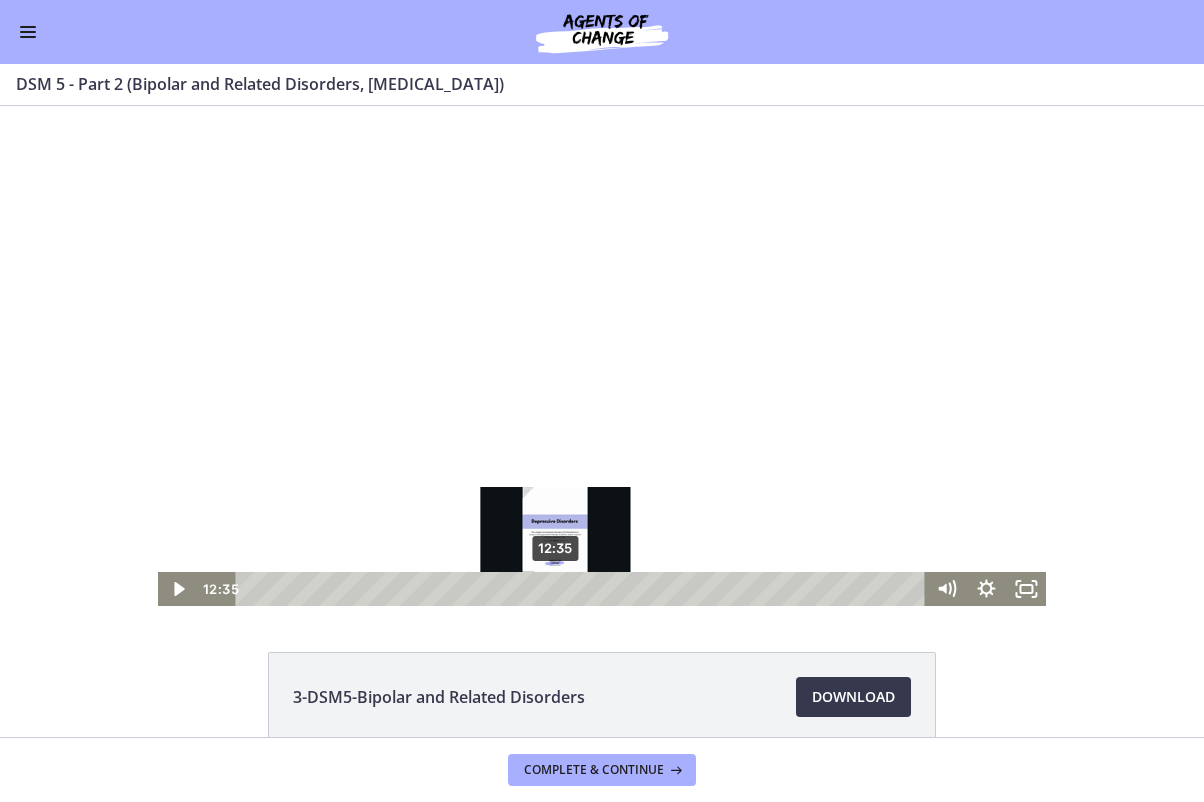click on "12:35" at bounding box center (584, 589) 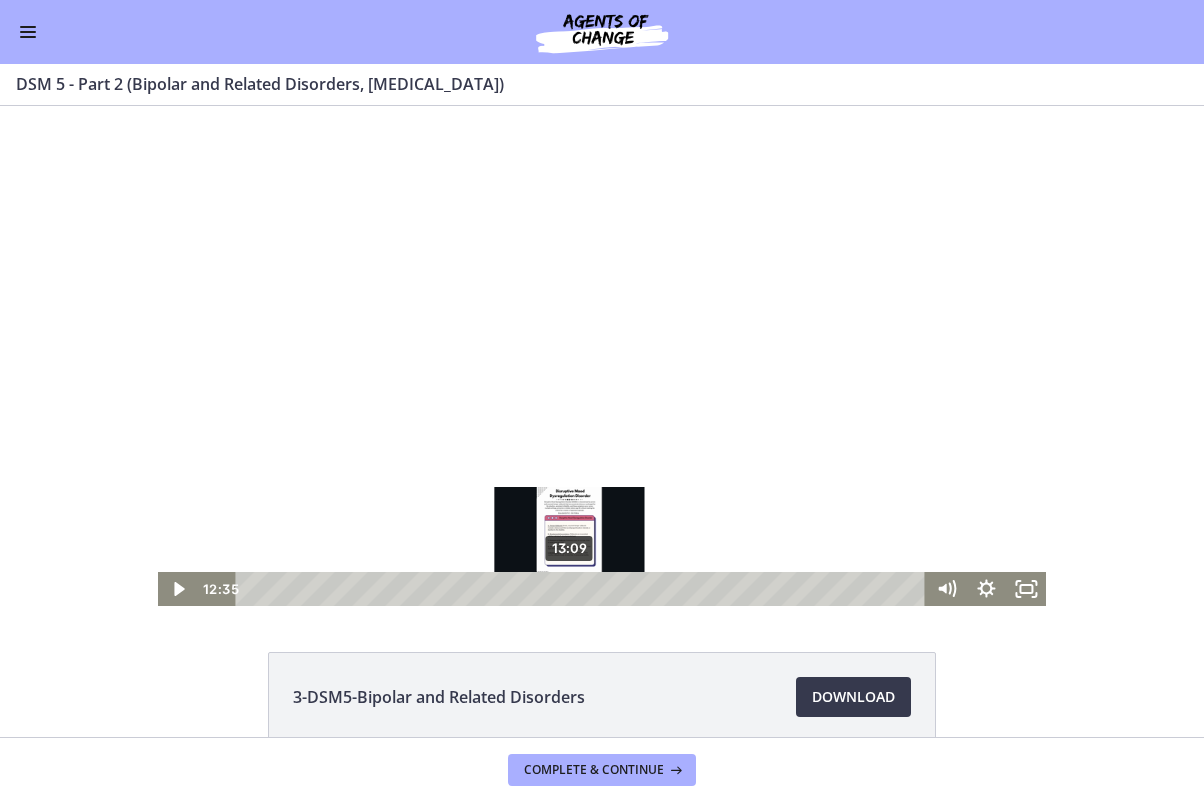 click on "13:09" at bounding box center (584, 589) 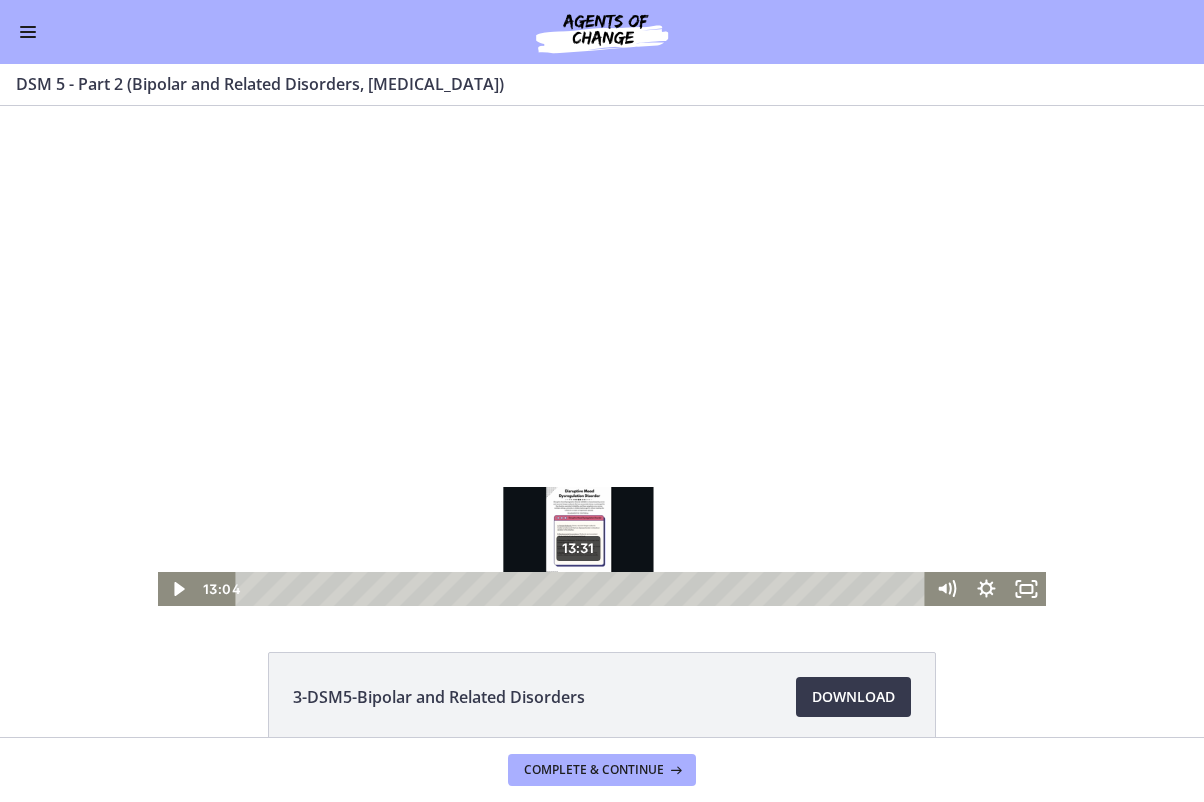 click on "13:31" at bounding box center (584, 589) 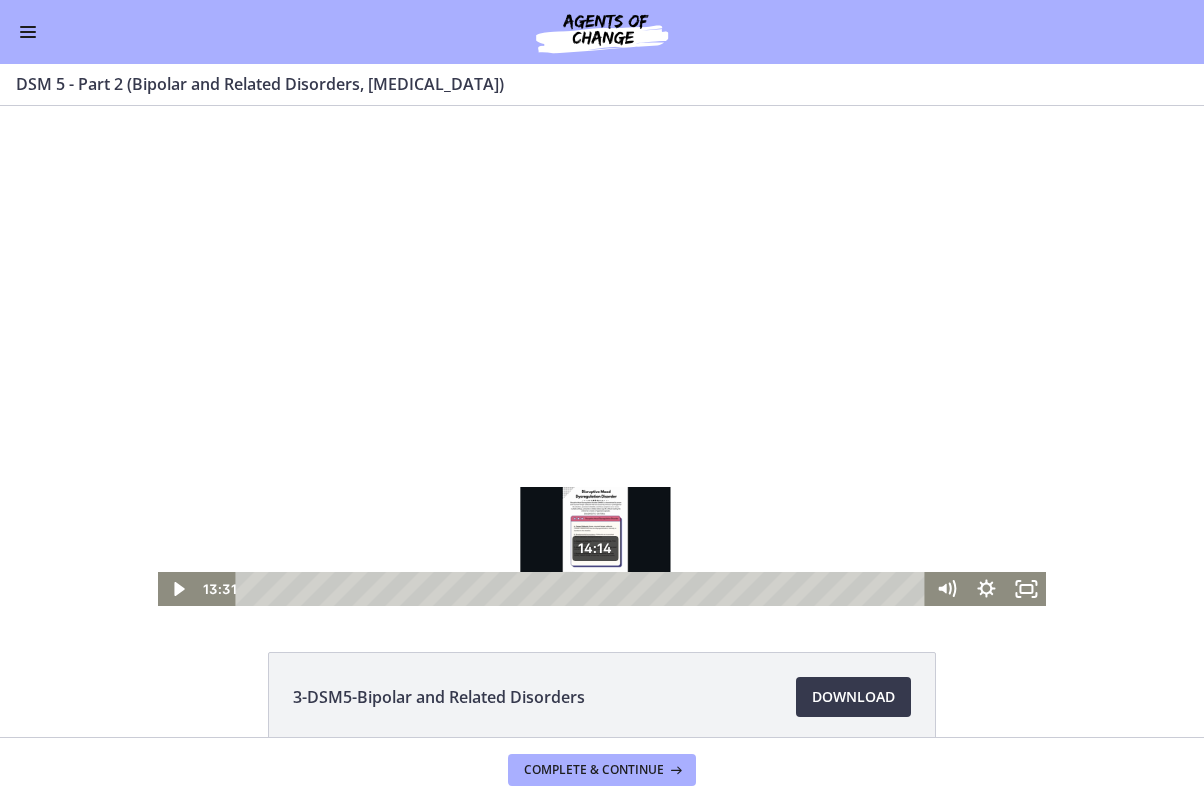 click on "14:14" at bounding box center (584, 589) 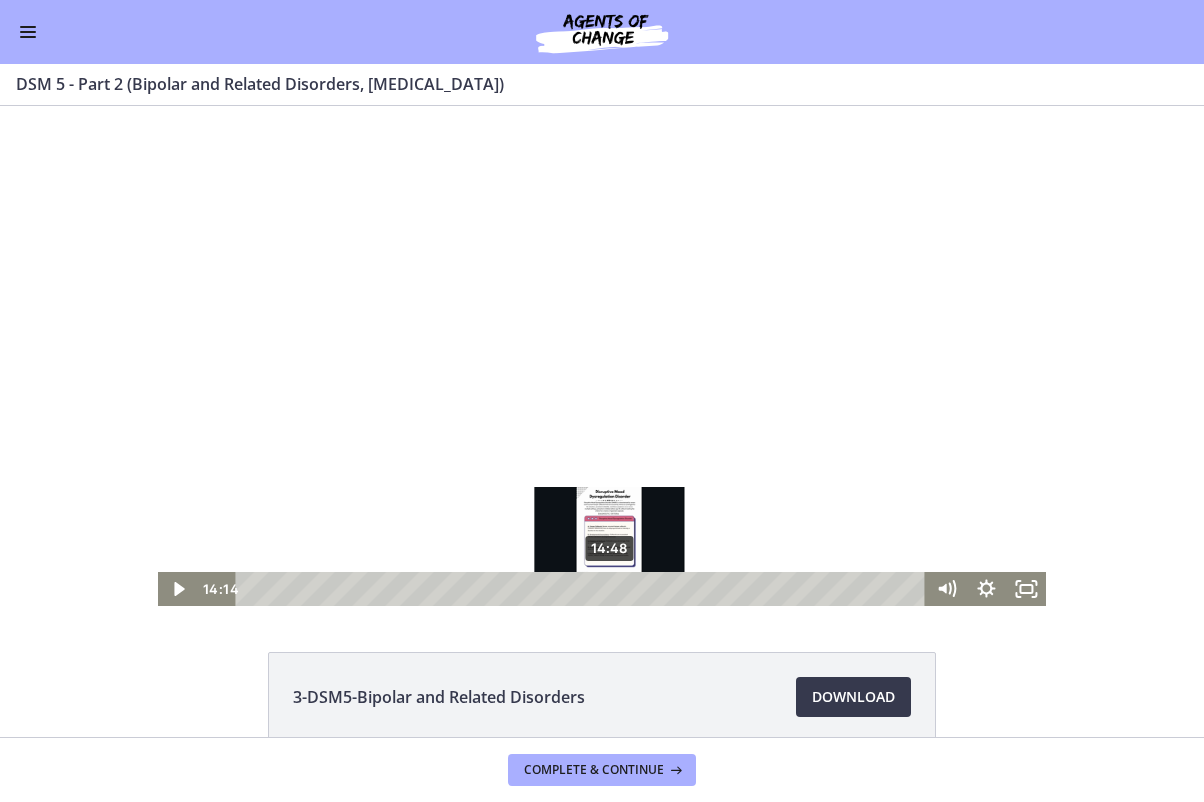 click on "14:48" at bounding box center [584, 589] 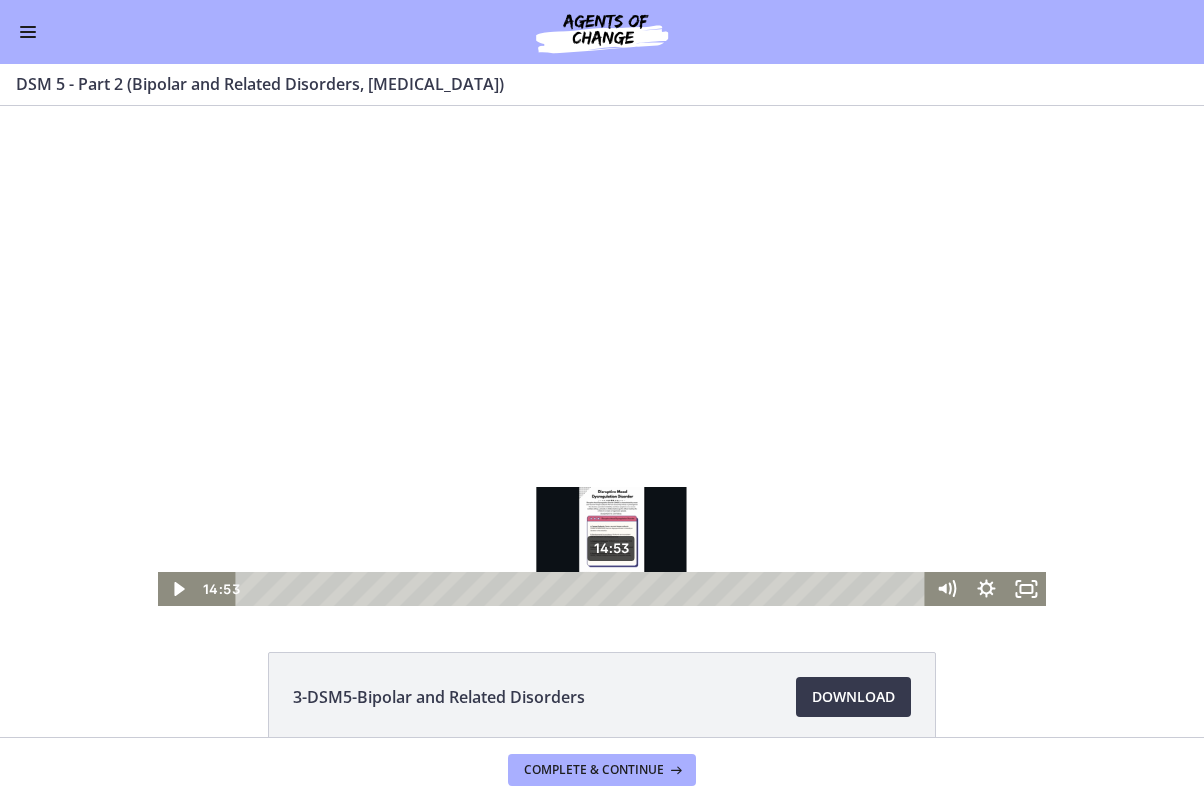 click at bounding box center (610, 588) 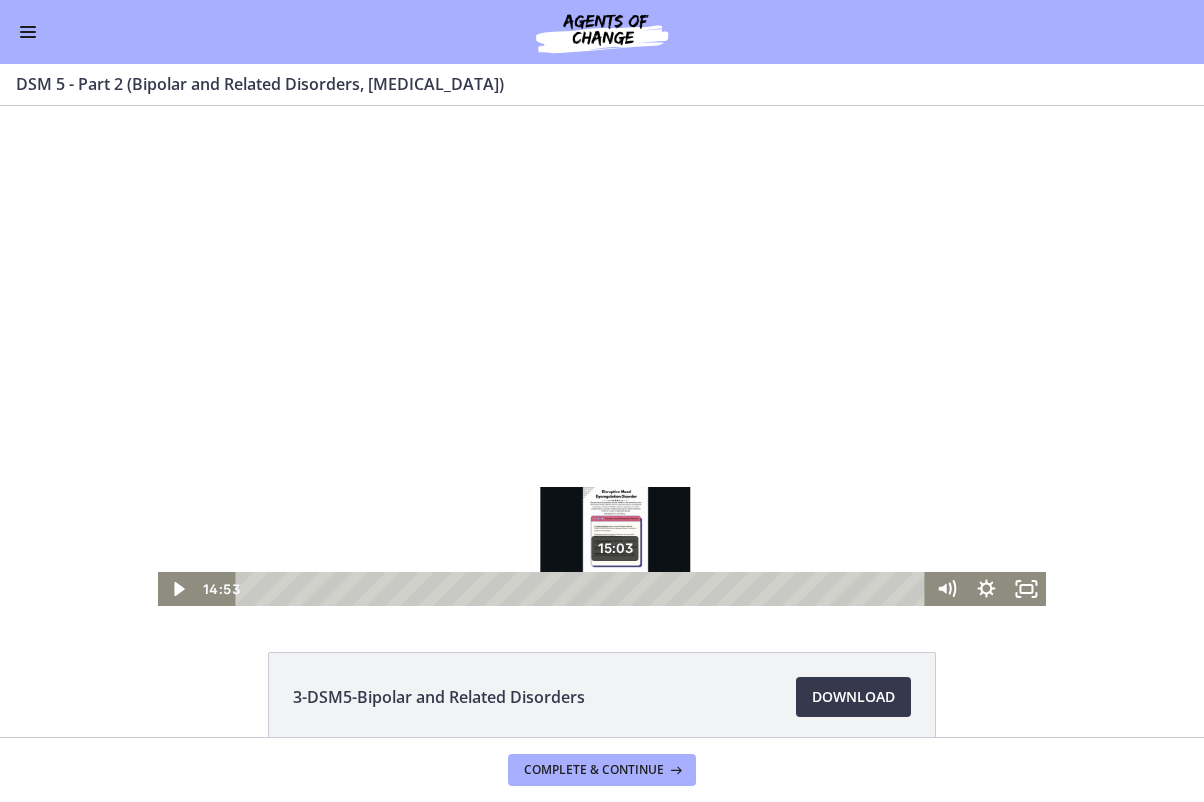 click on "15:03" at bounding box center [584, 589] 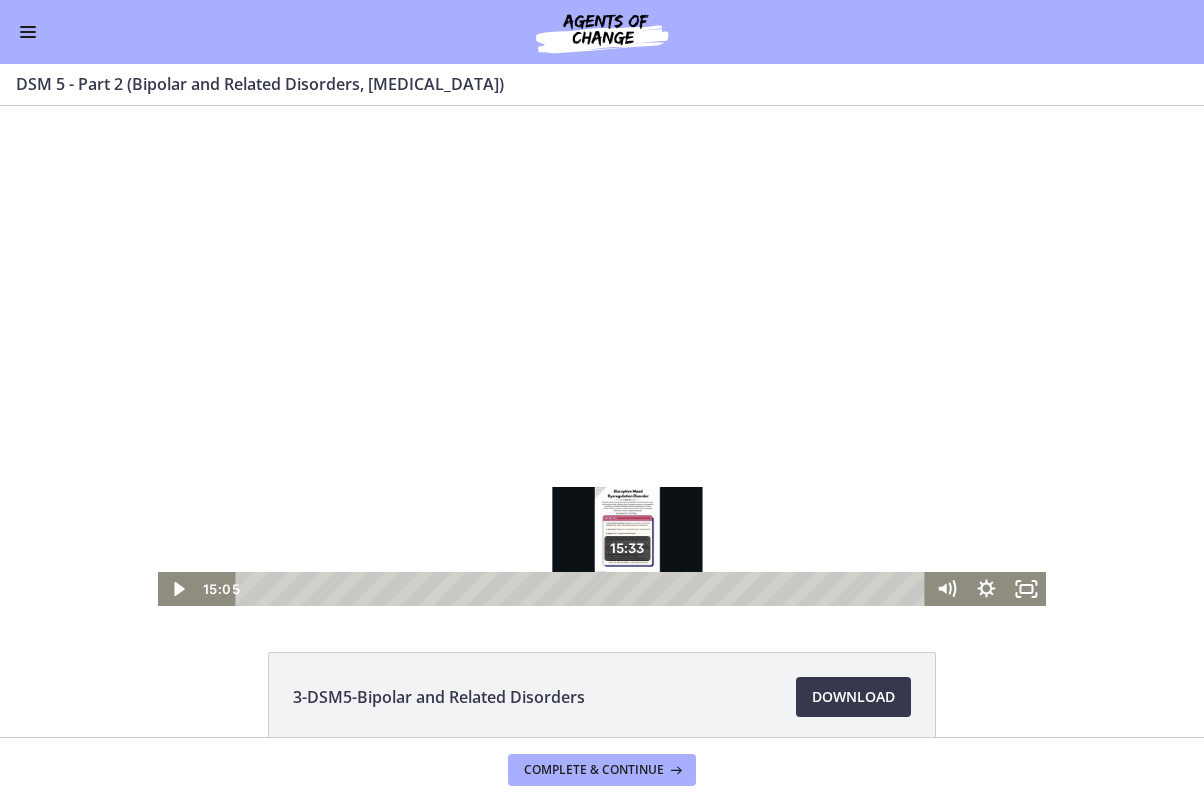 click on "15:33" at bounding box center (584, 589) 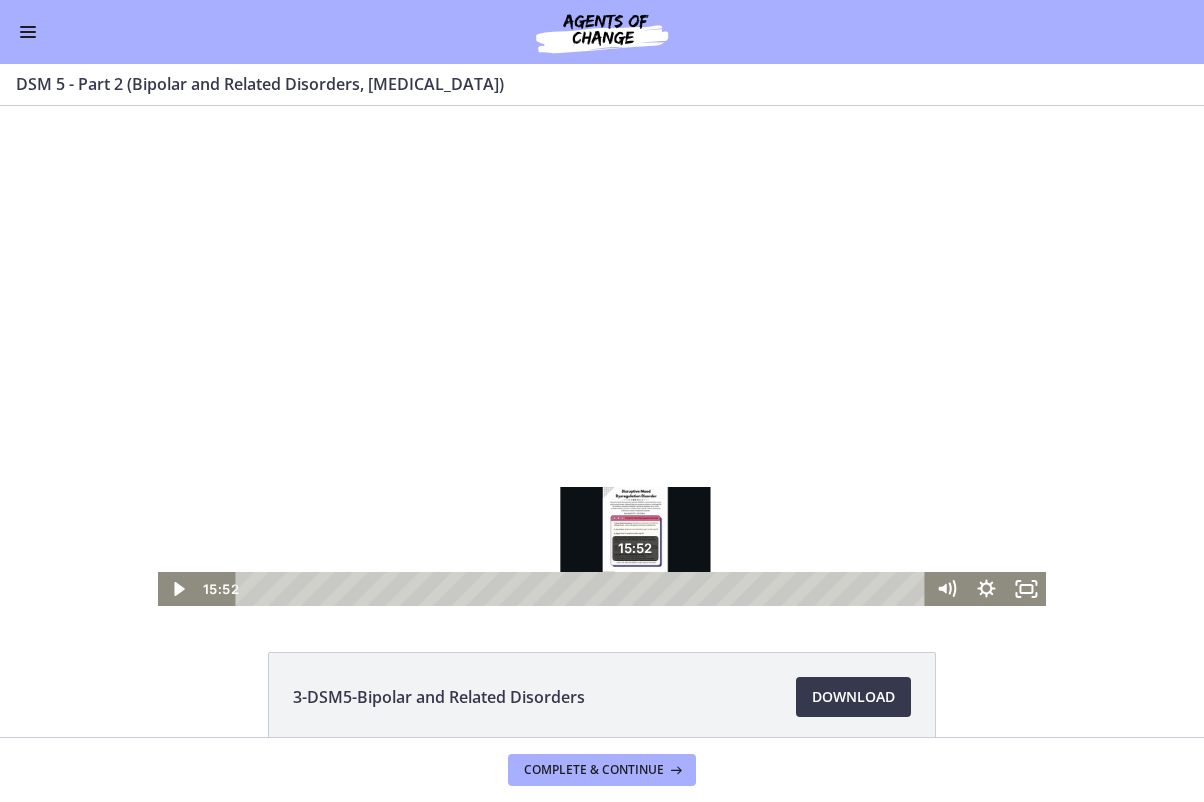 click on "15:52" at bounding box center (584, 589) 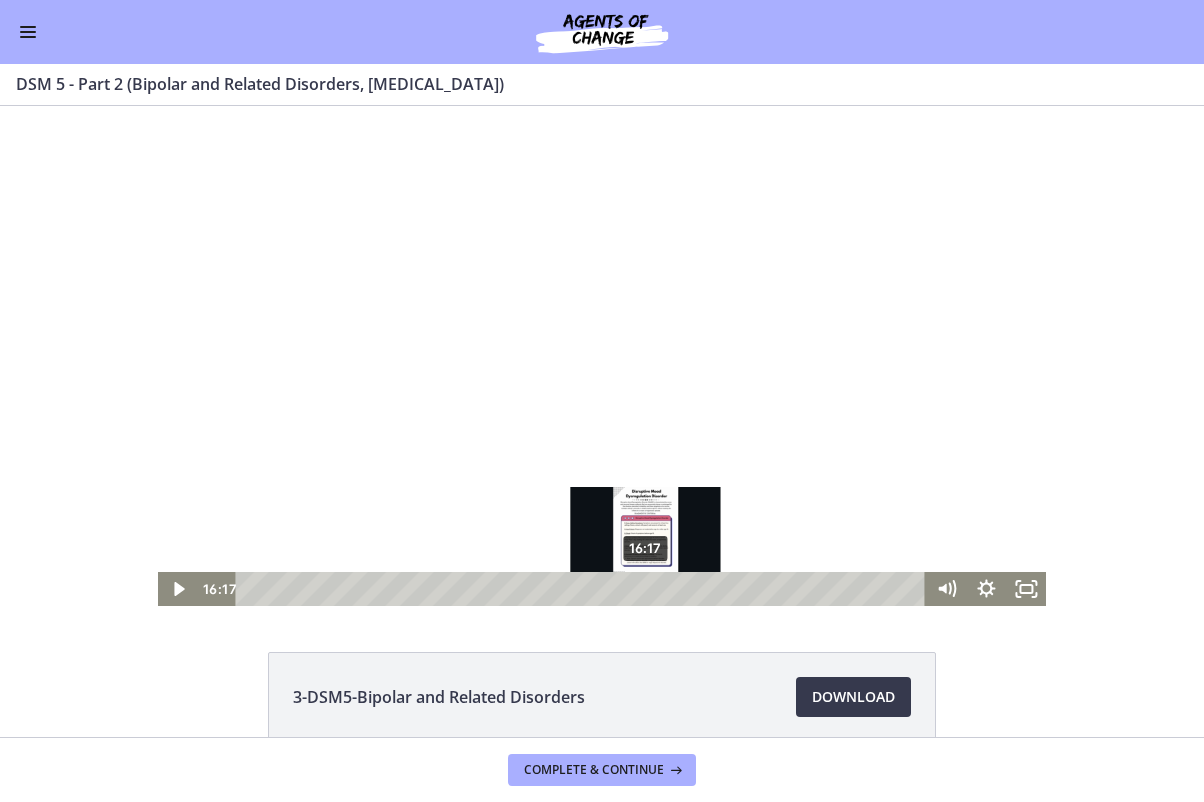 click on "16:17" at bounding box center (584, 589) 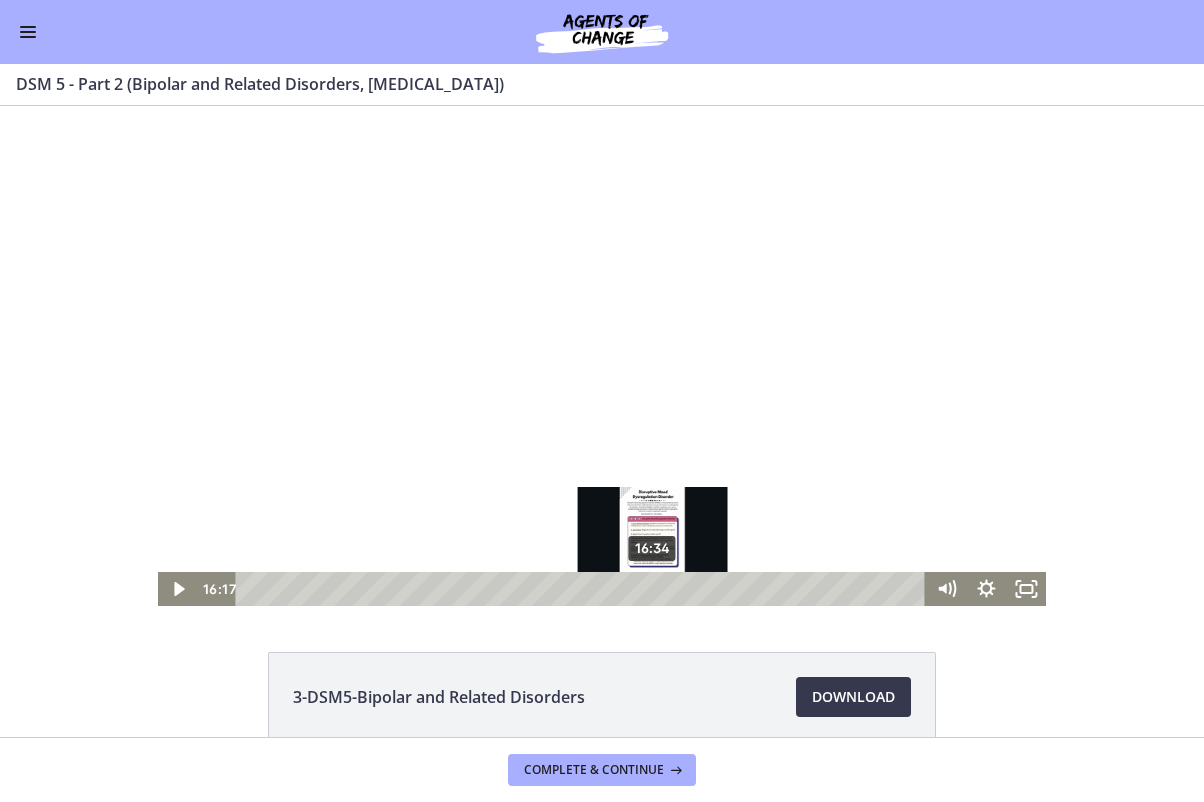 click on "16:34" at bounding box center (584, 589) 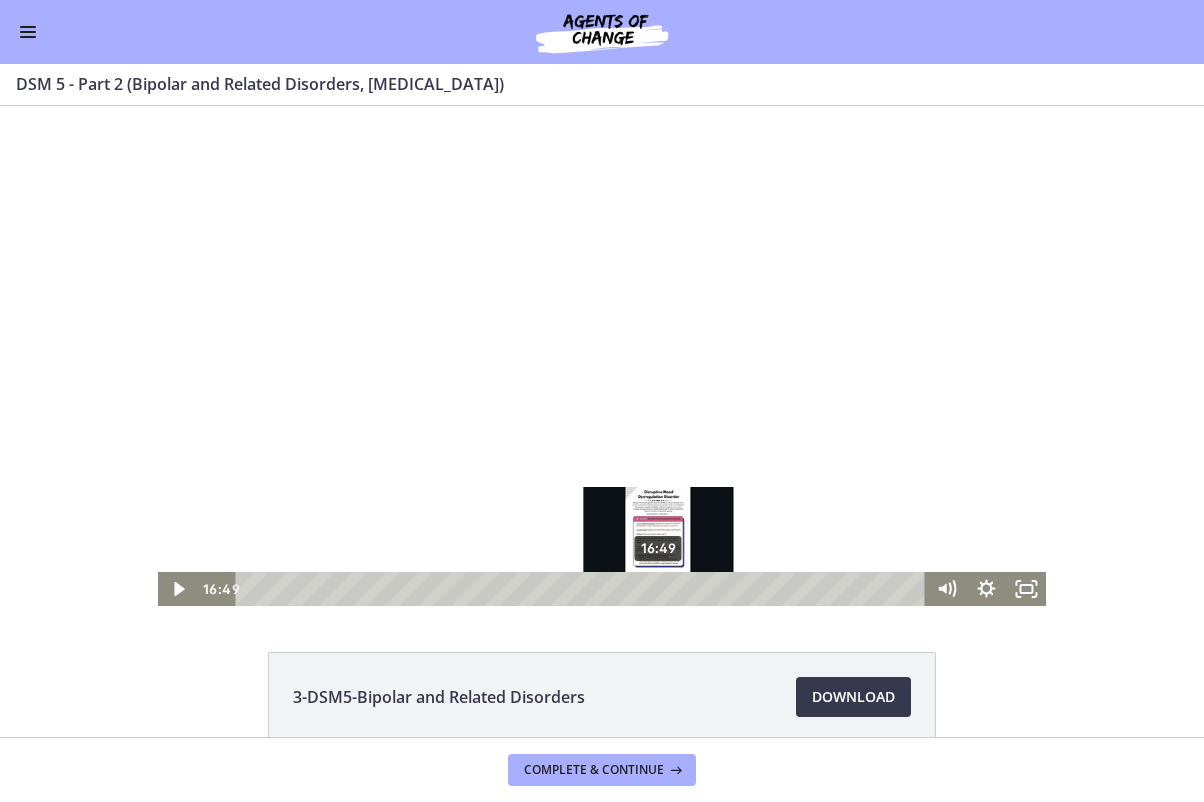 click on "16:49" at bounding box center (584, 589) 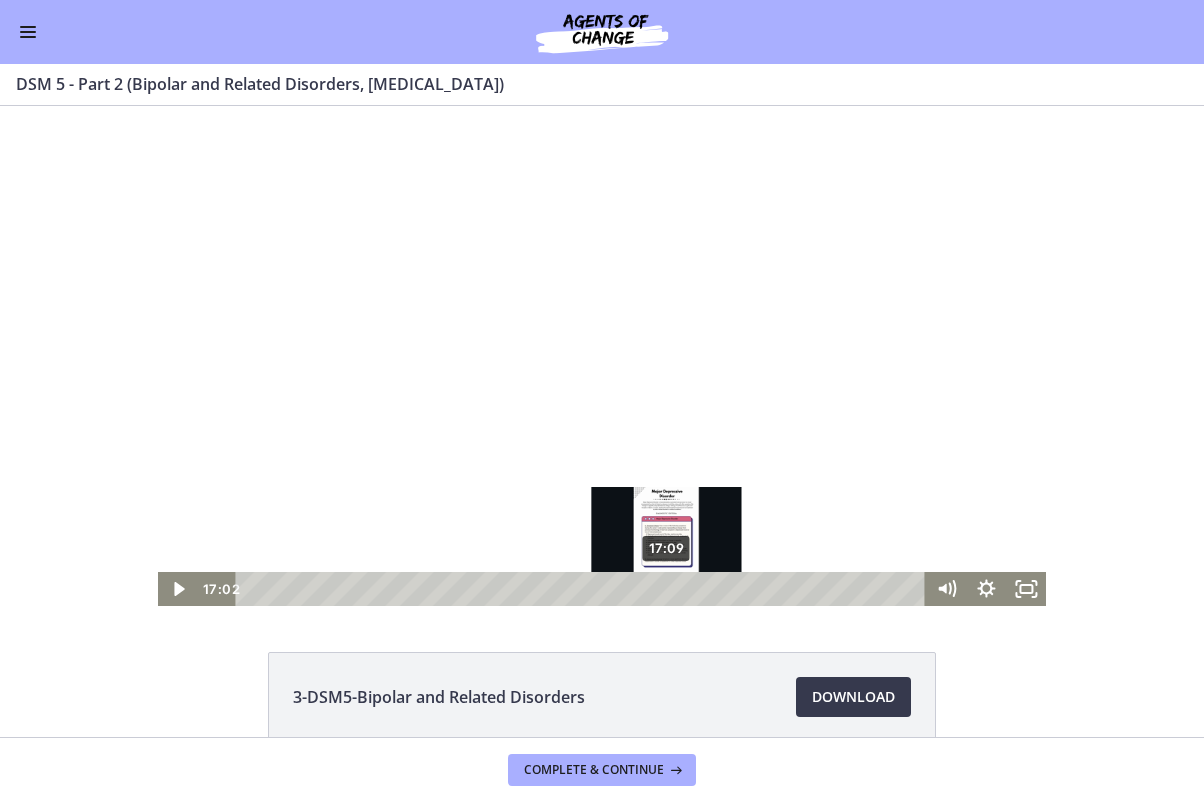 click at bounding box center (662, 588) 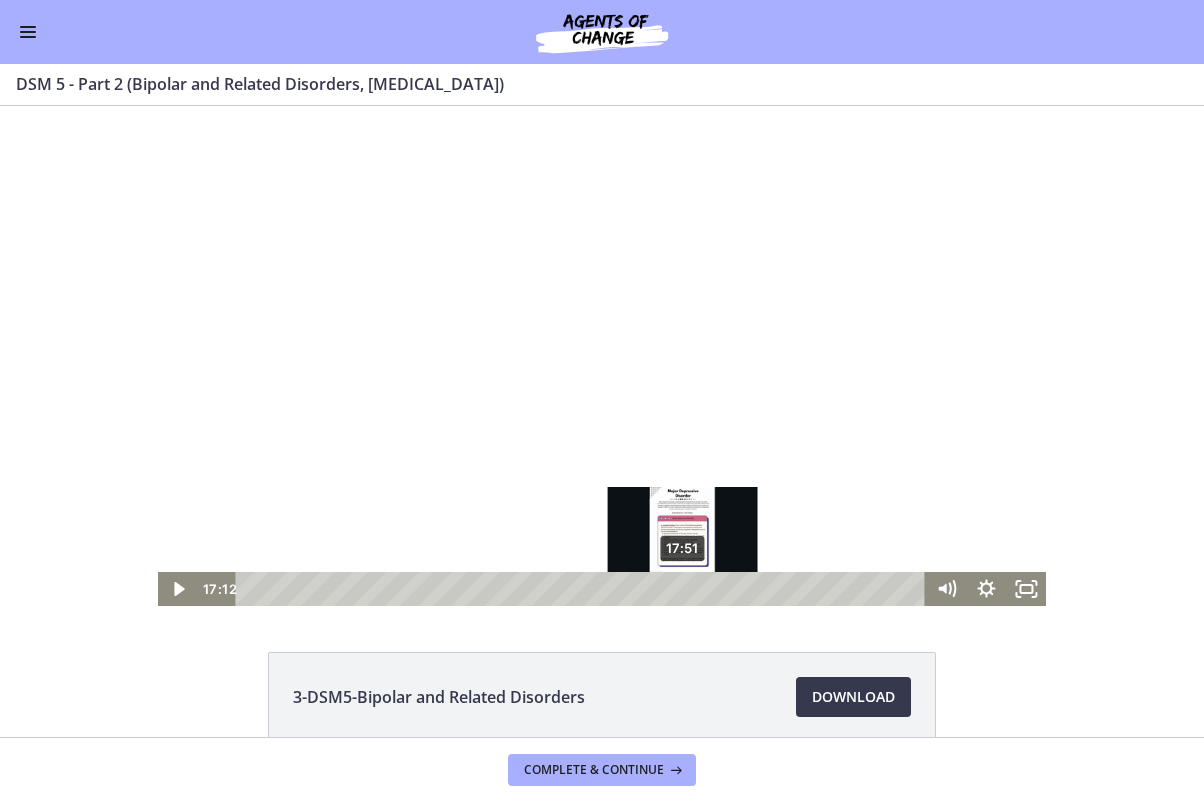 click on "17:51" at bounding box center (584, 589) 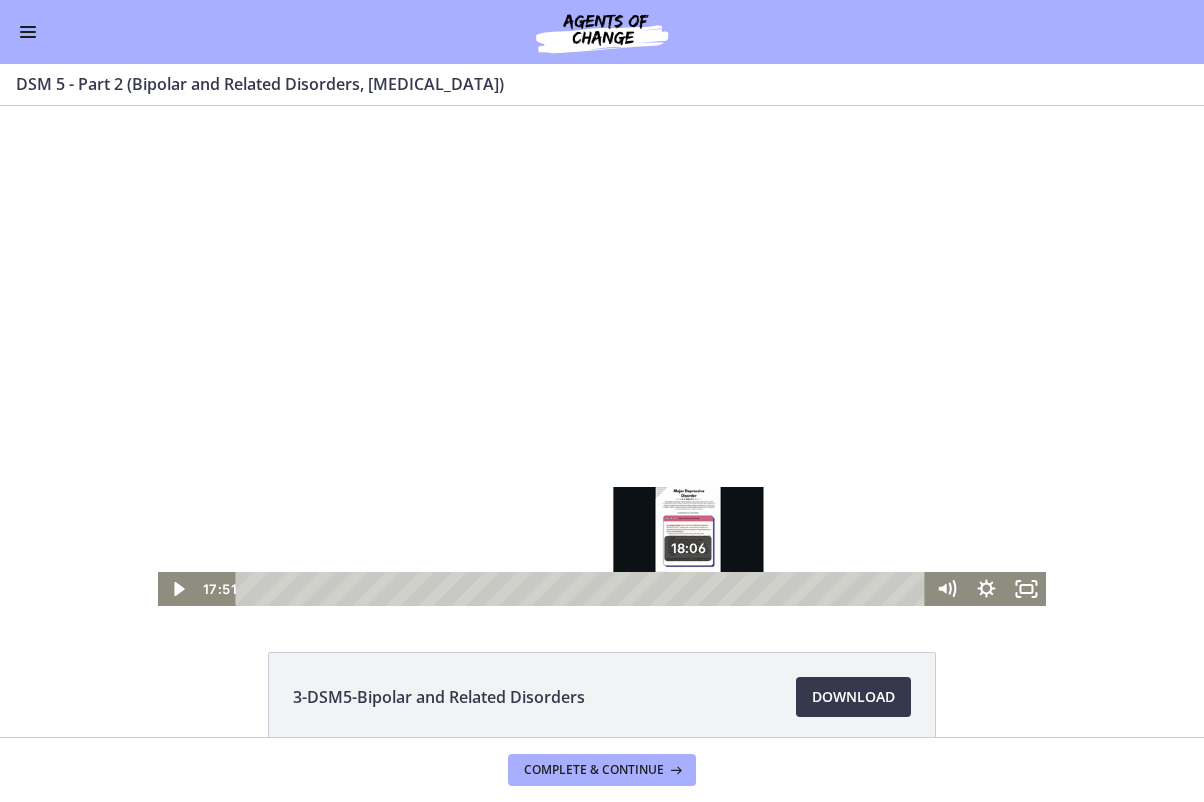 click on "18:06" at bounding box center [584, 589] 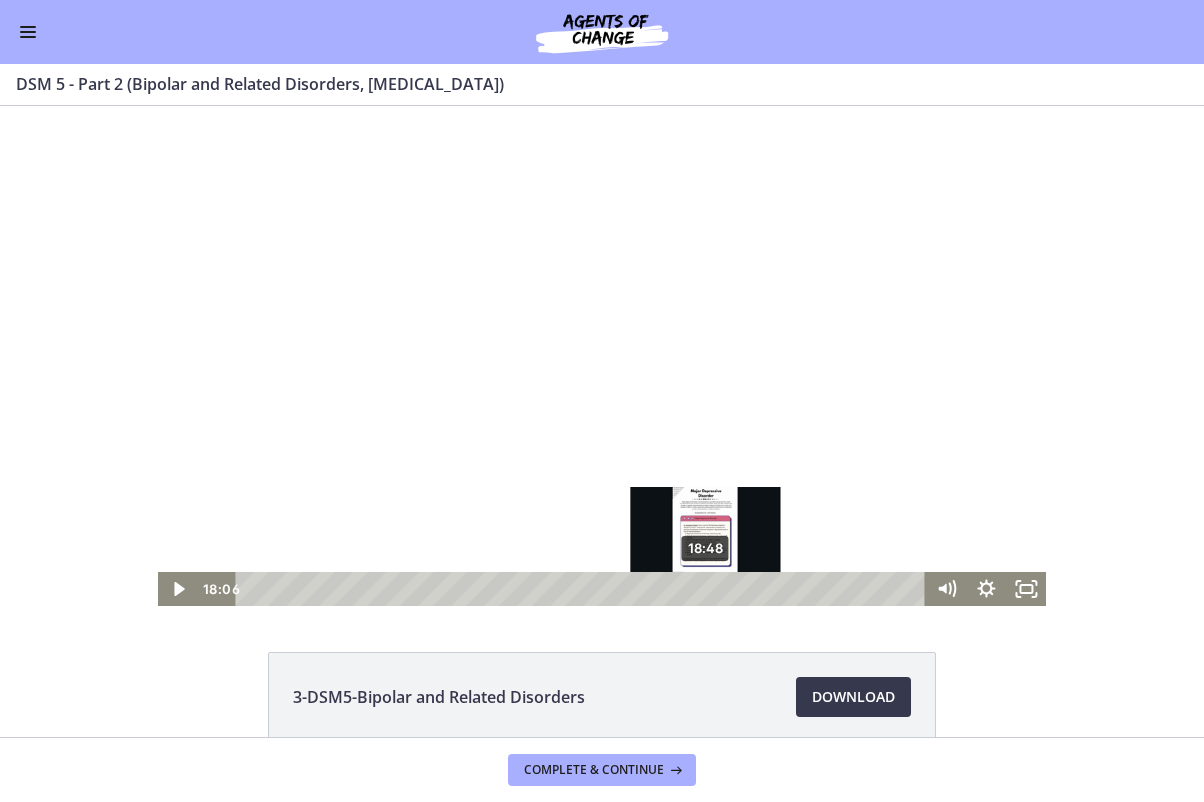 click on "18:48" at bounding box center [584, 589] 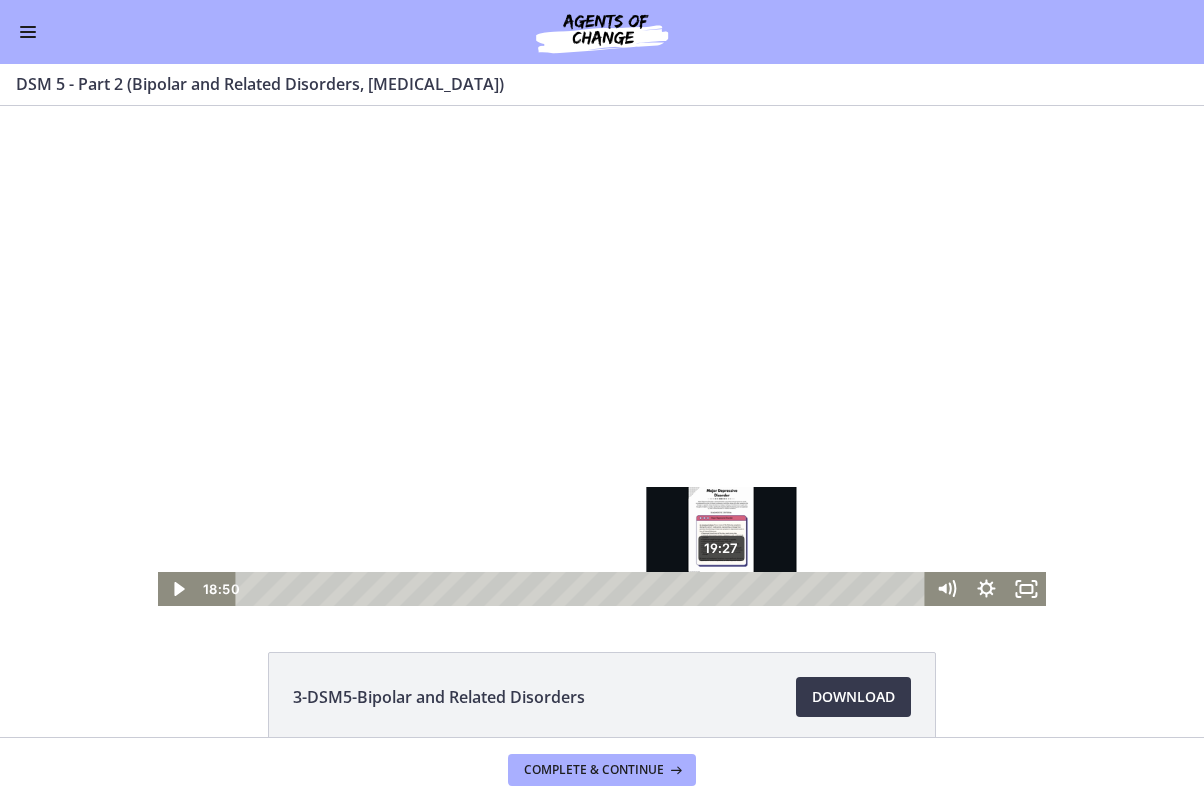click on "19:27" at bounding box center (584, 589) 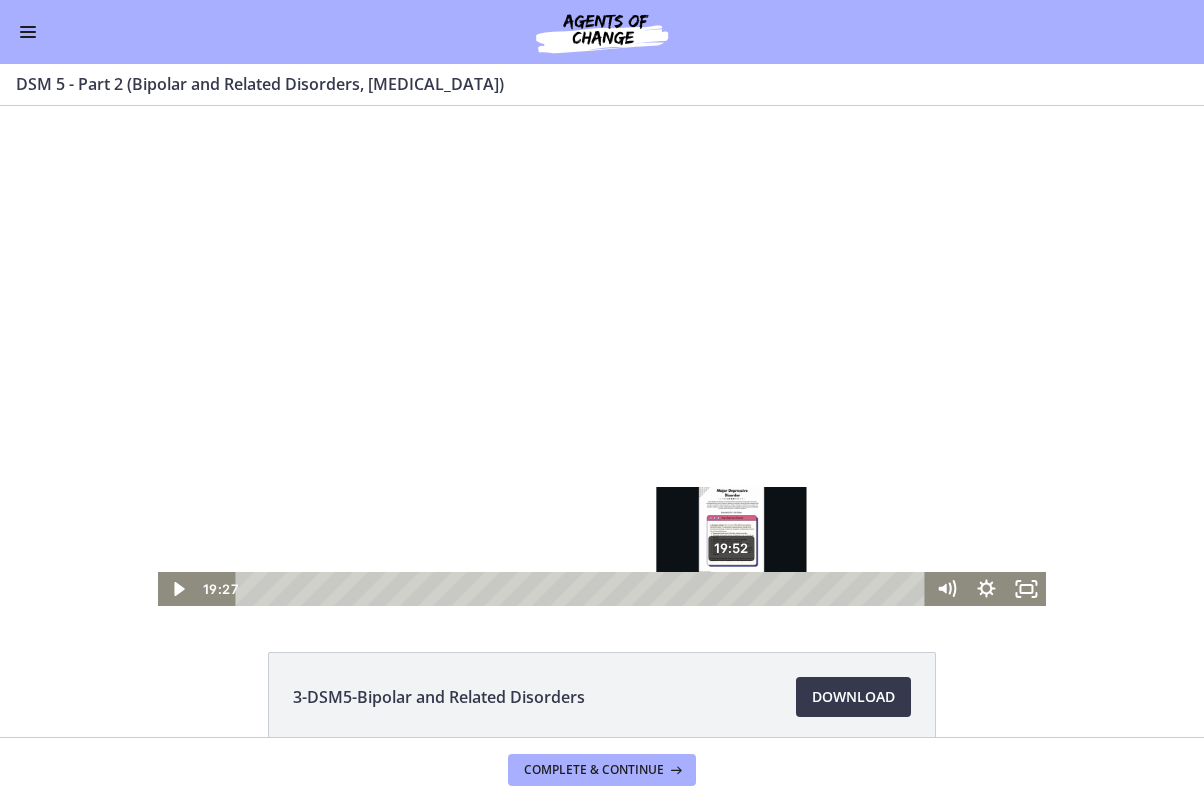 click on "19:52" at bounding box center (584, 589) 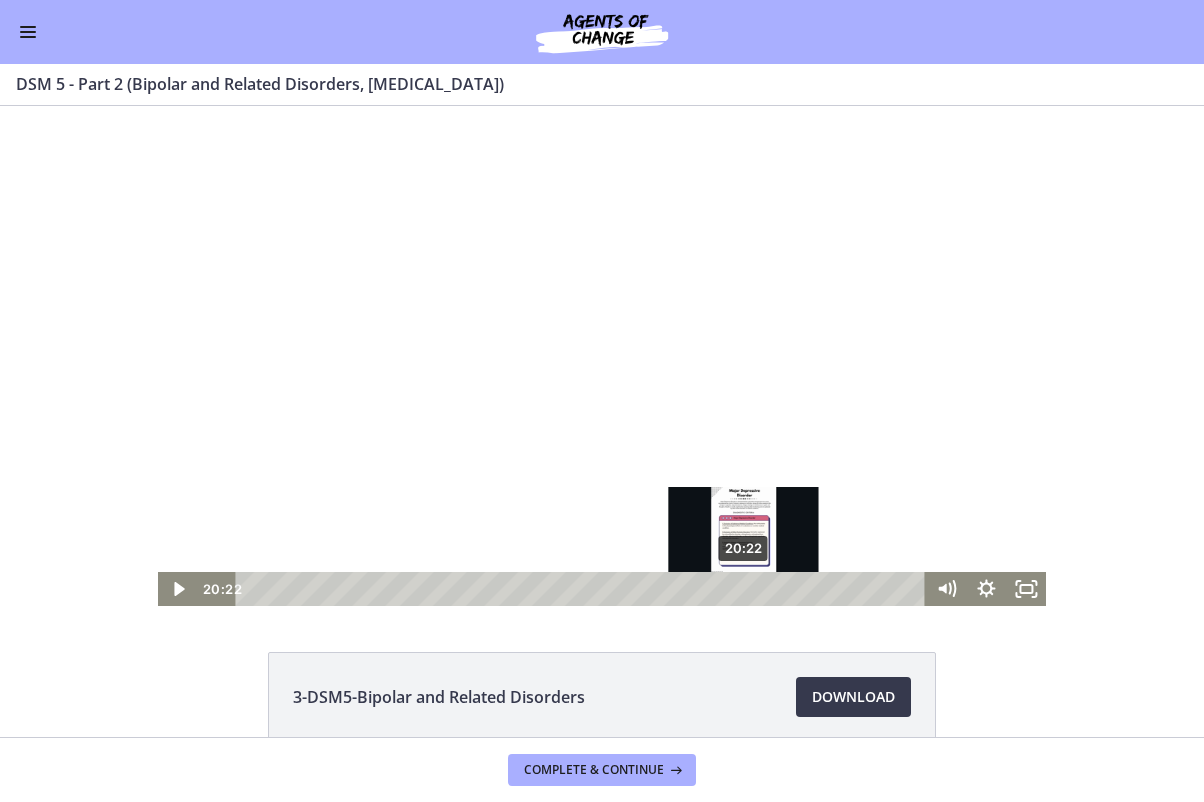 click on "20:22" at bounding box center [584, 589] 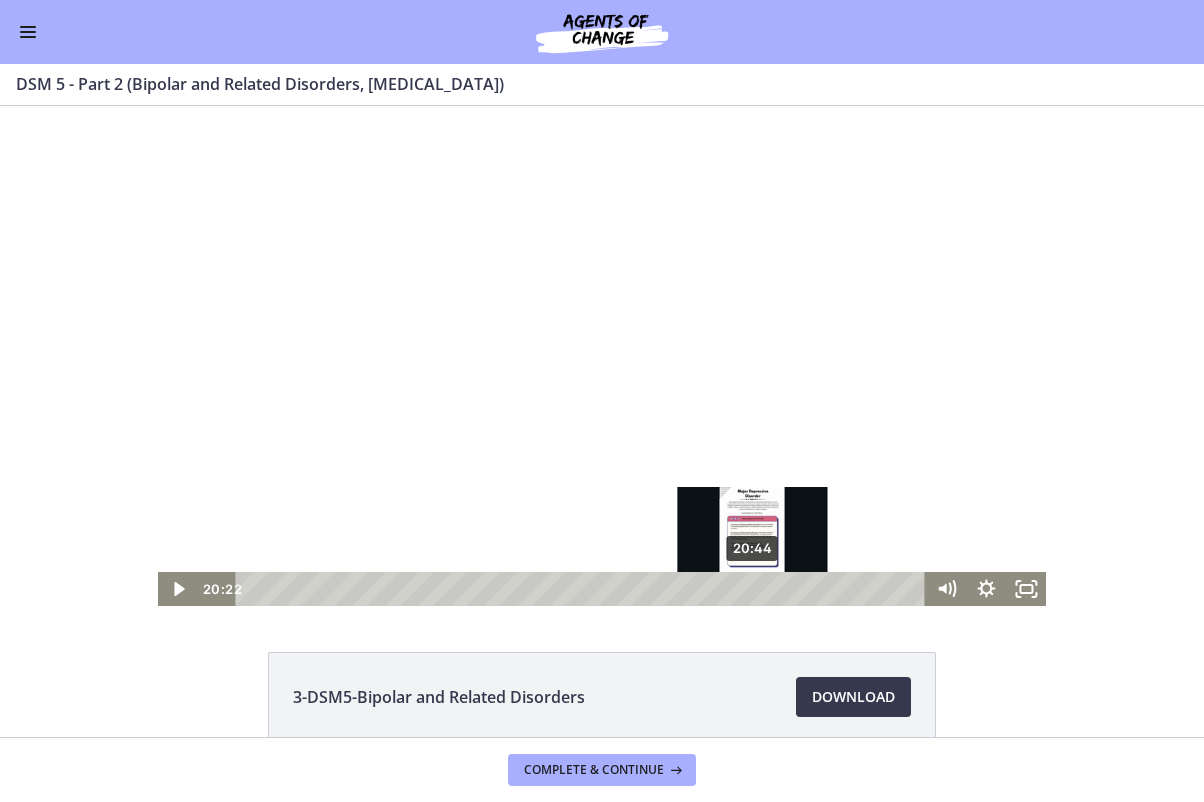 click on "20:44" at bounding box center (584, 589) 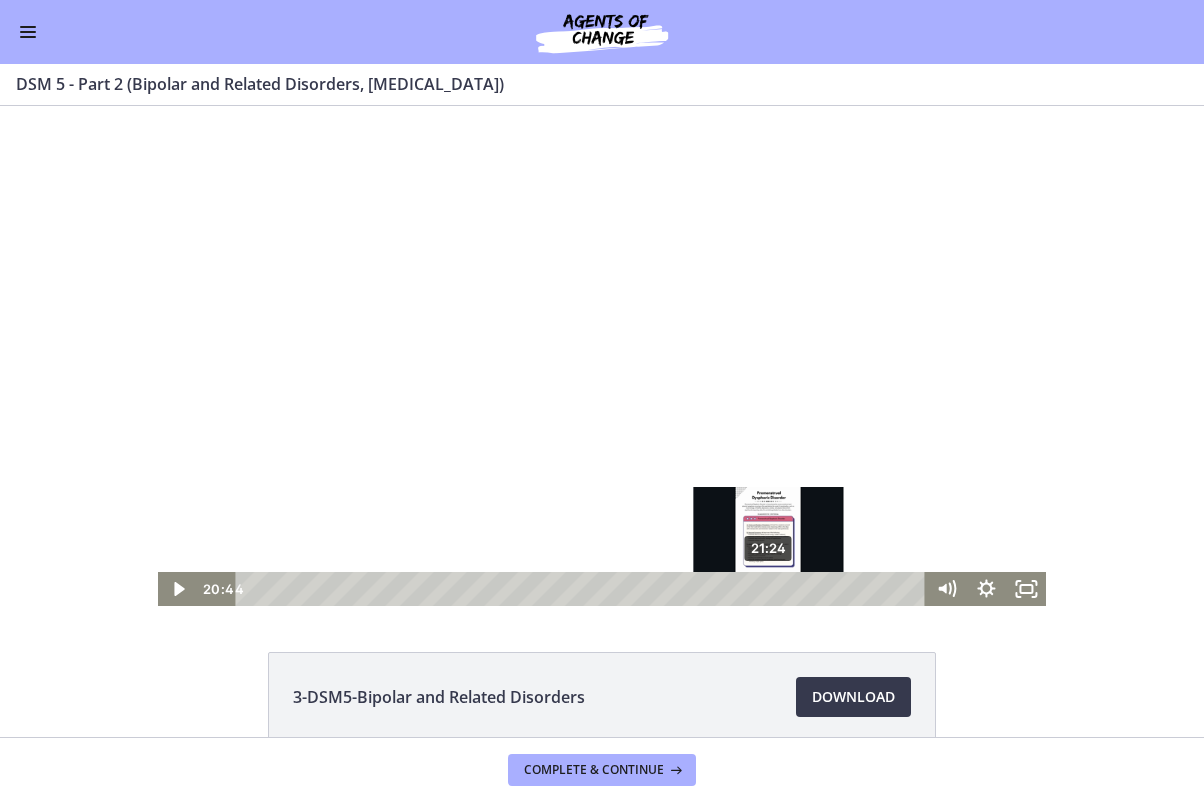 click on "21:24" at bounding box center (584, 589) 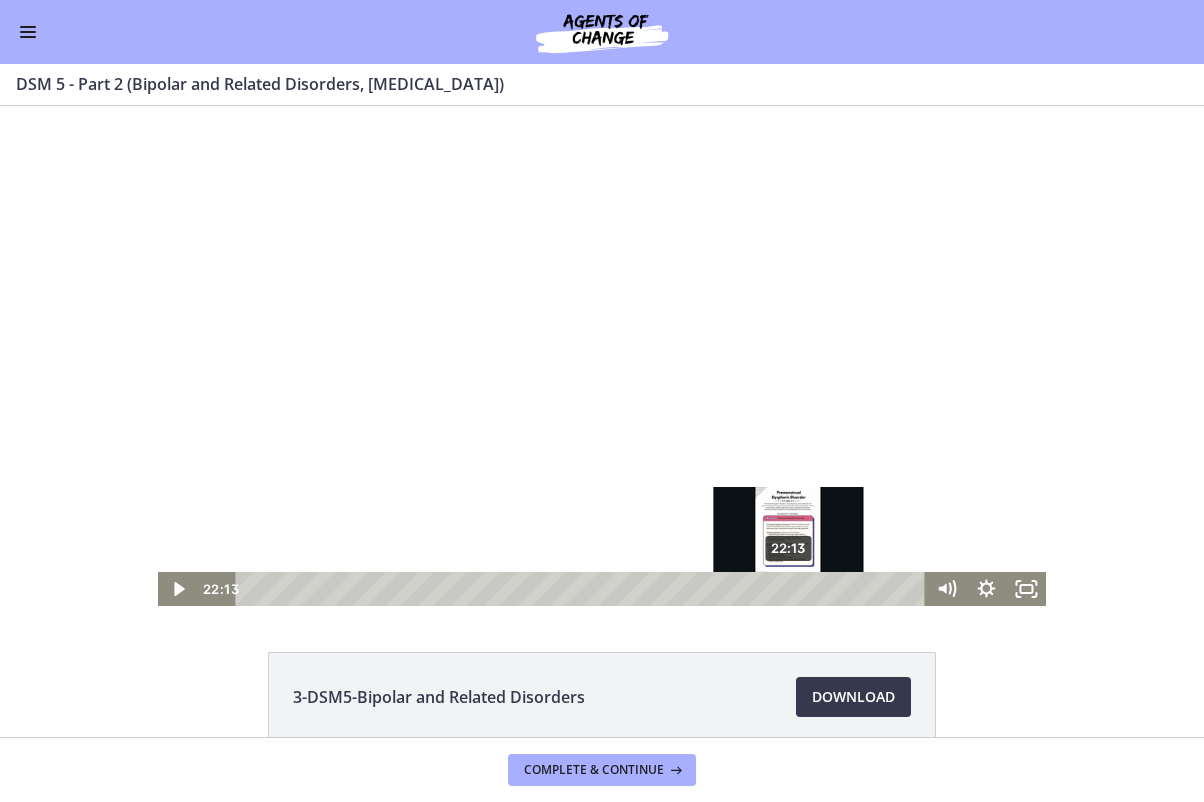 click on "22:13" at bounding box center (584, 589) 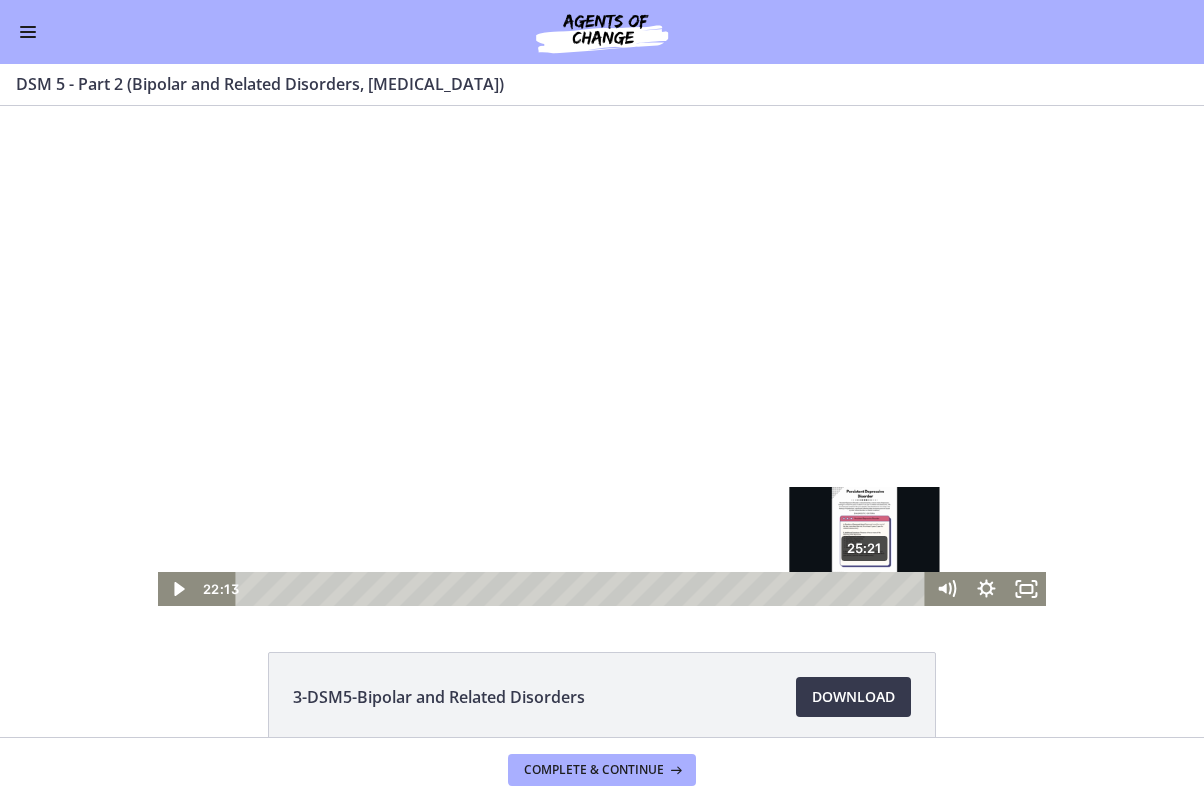 click on "25:21" at bounding box center [584, 589] 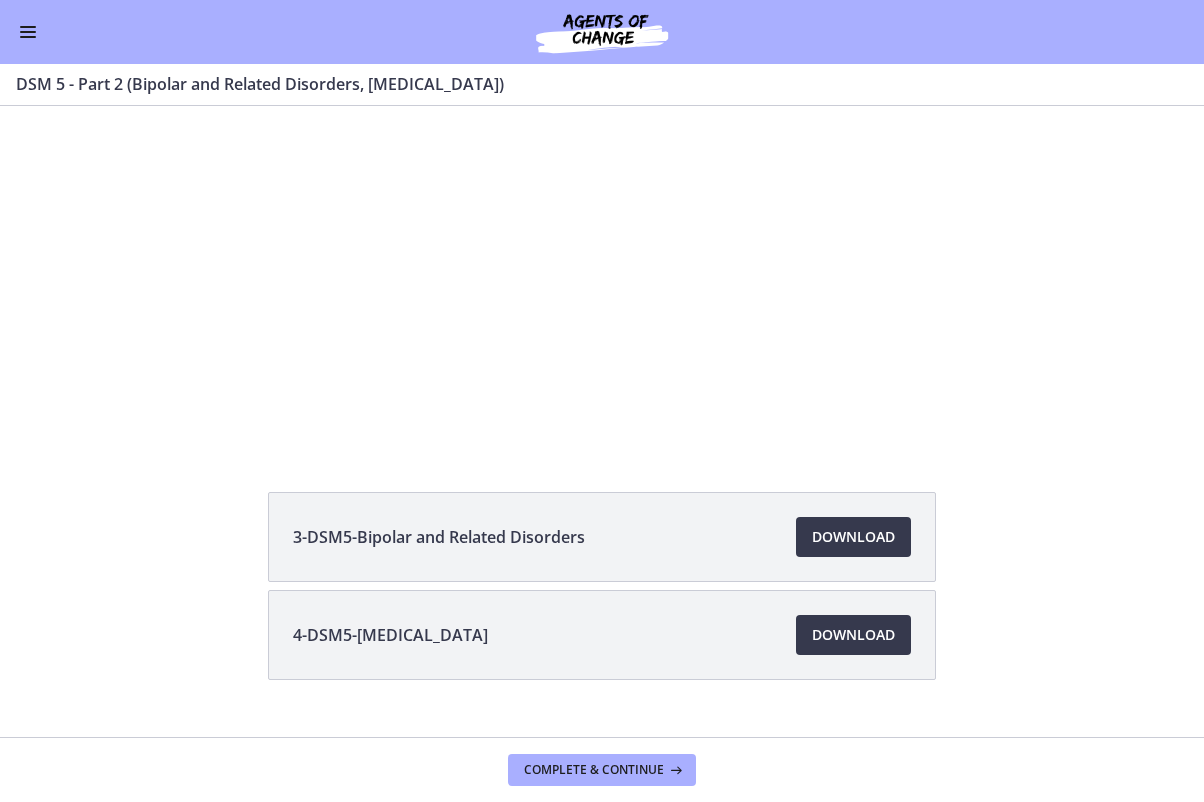 scroll, scrollTop: 199, scrollLeft: 0, axis: vertical 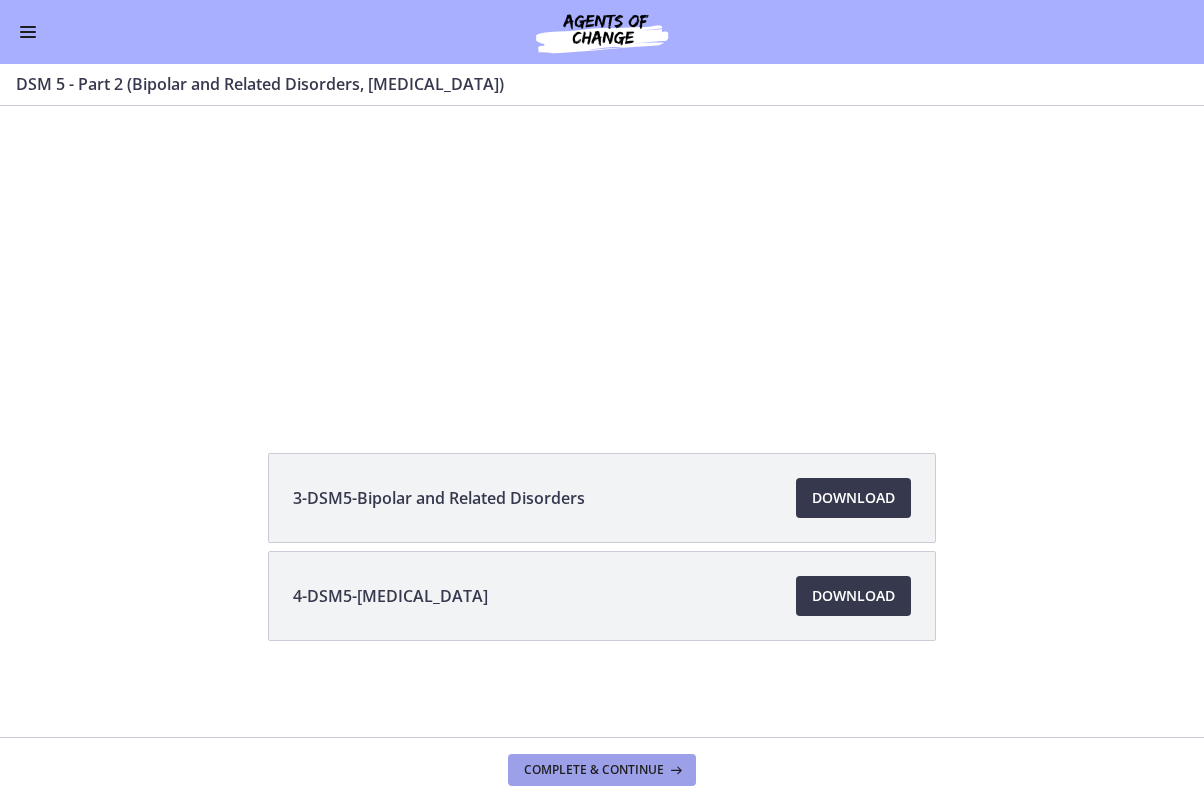 click on "Complete & continue" at bounding box center (594, 770) 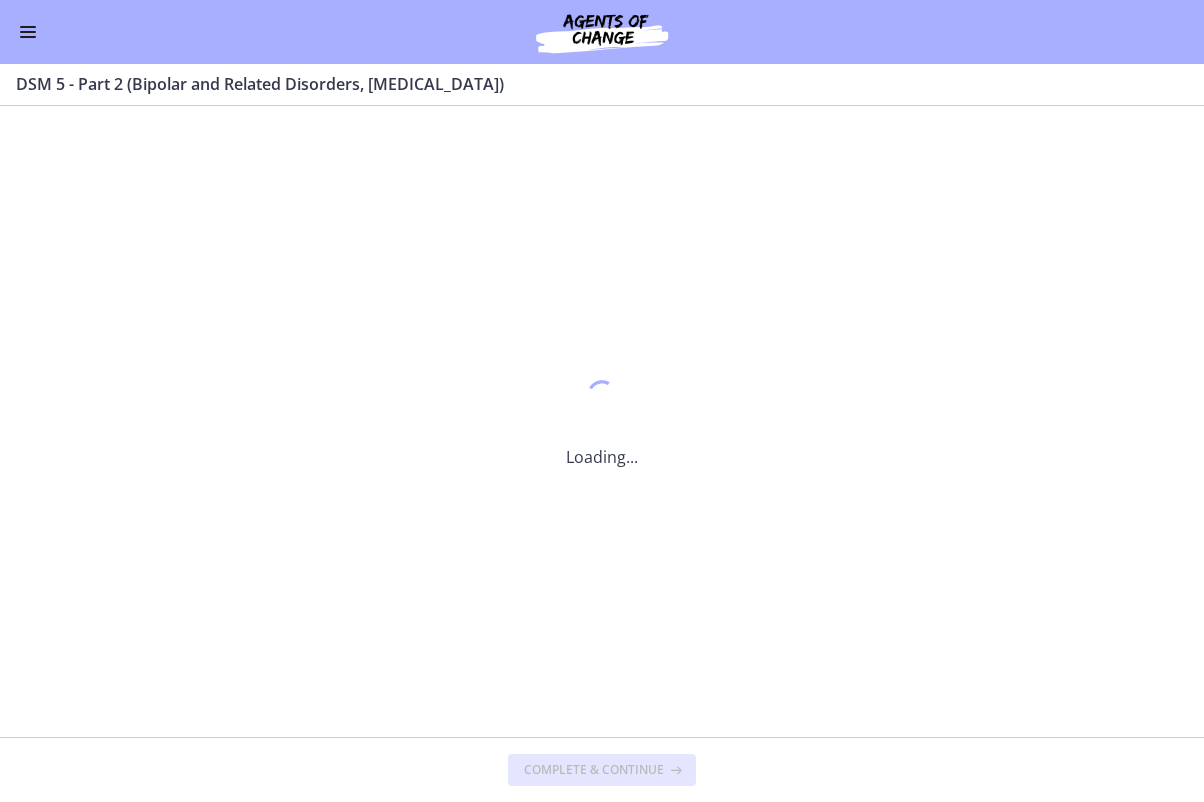 scroll, scrollTop: 0, scrollLeft: 0, axis: both 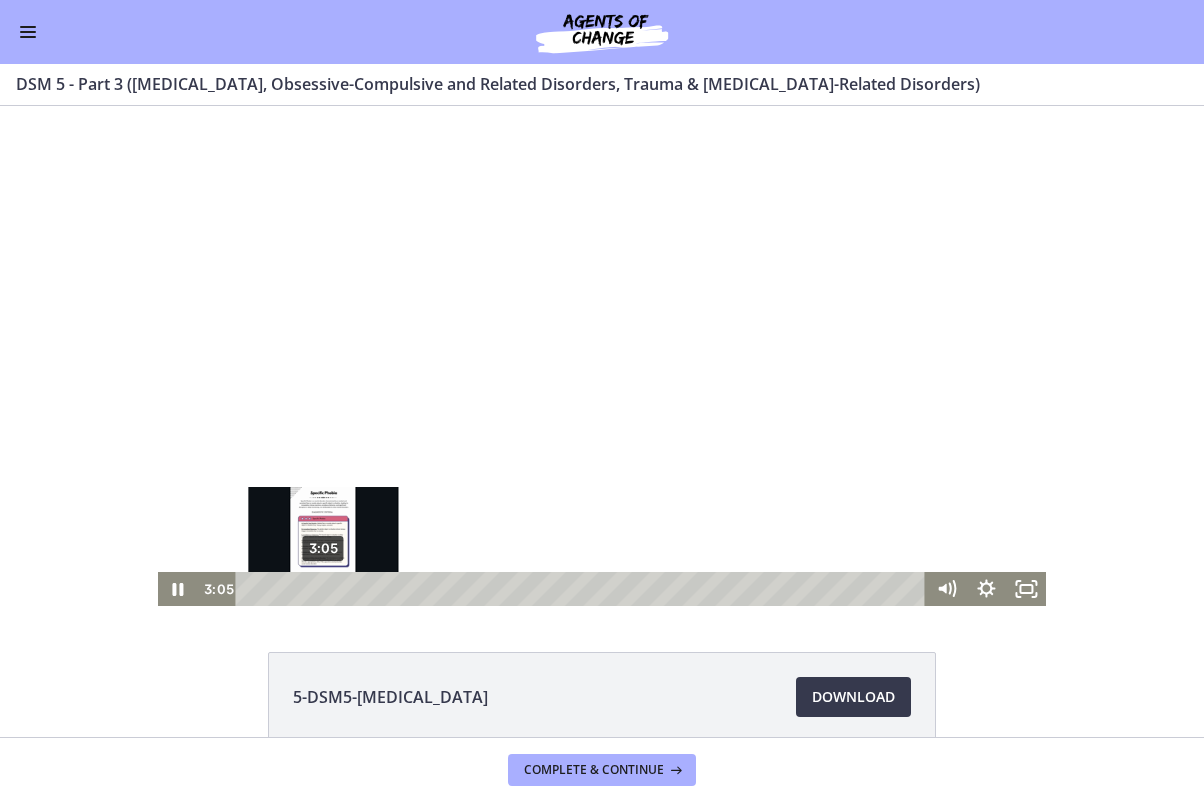 click on "3:05" at bounding box center [584, 589] 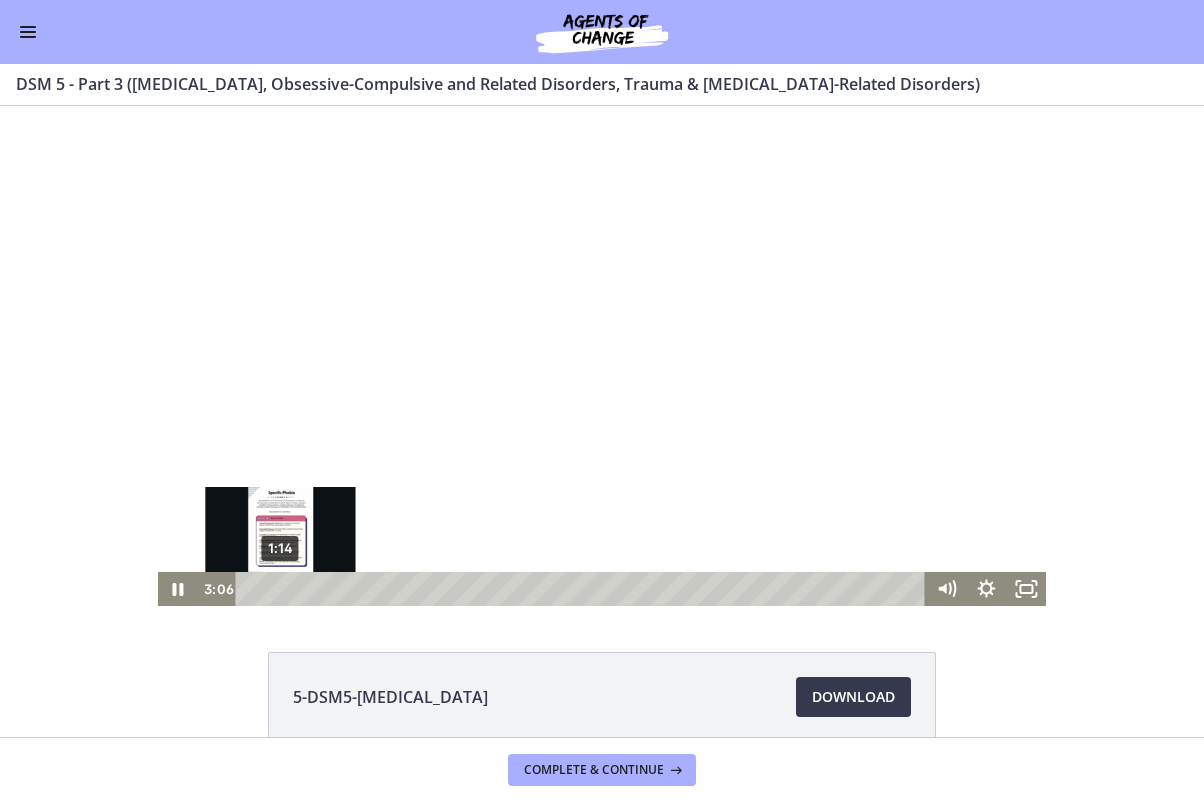 click on "1:14" at bounding box center [584, 589] 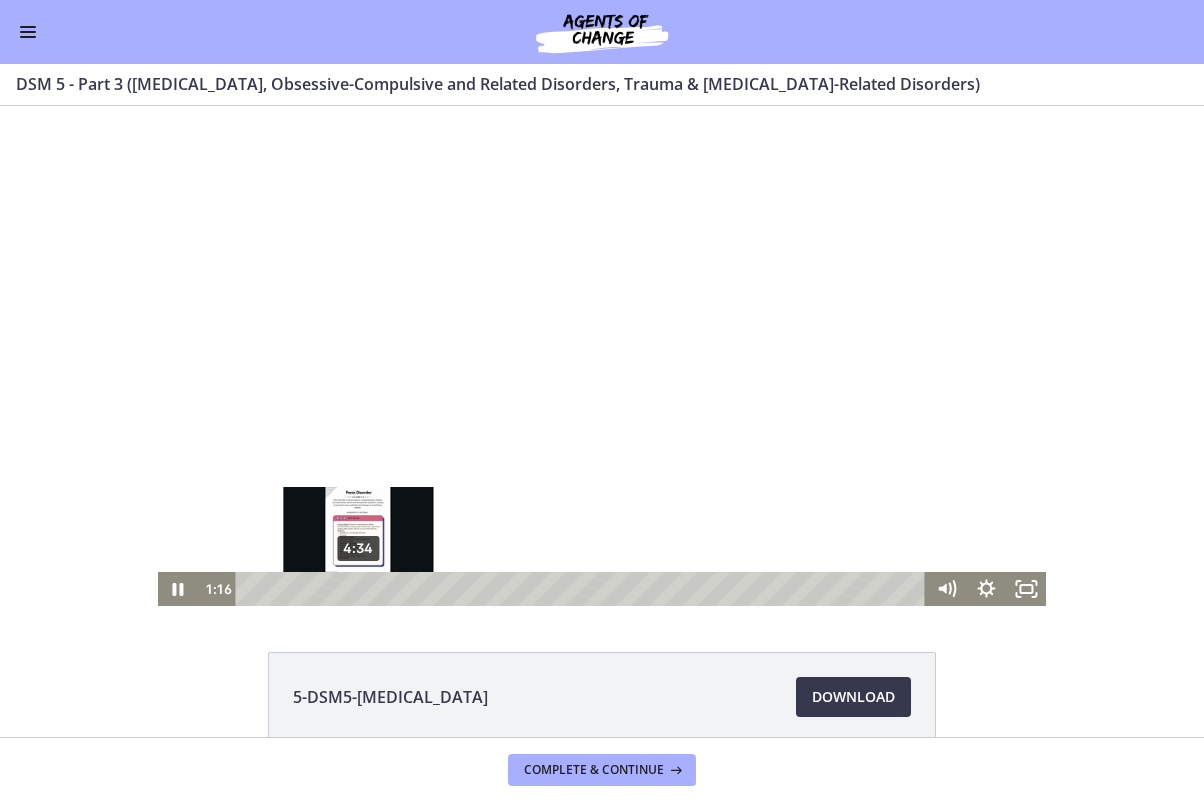 click on "4:34" at bounding box center (584, 589) 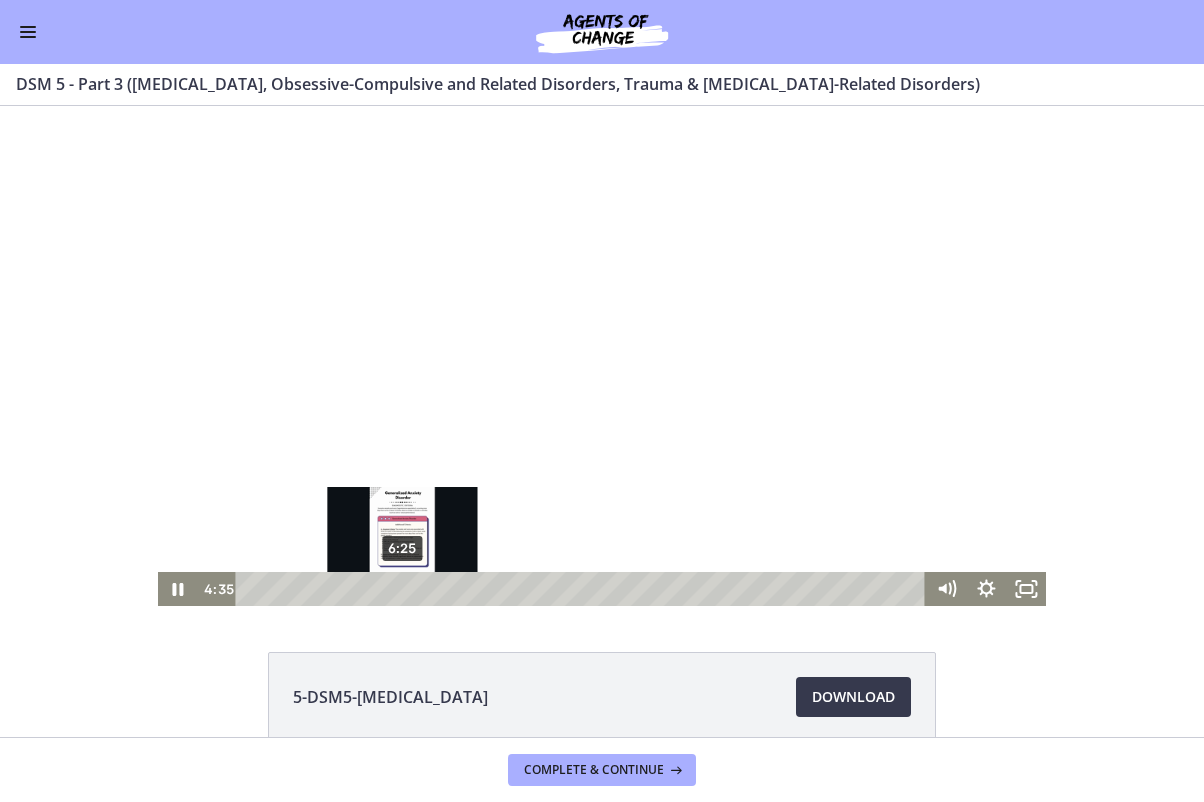 click on "6:25" at bounding box center [584, 589] 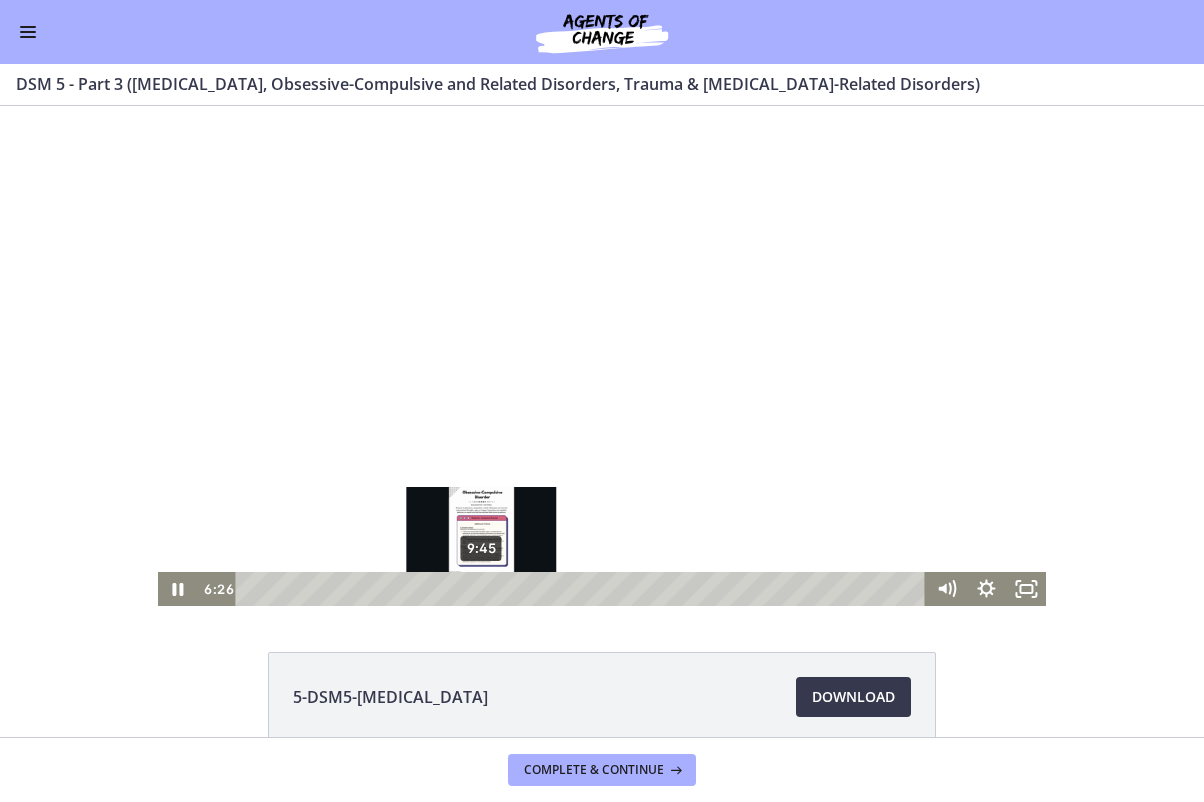 click on "9:45" at bounding box center (584, 589) 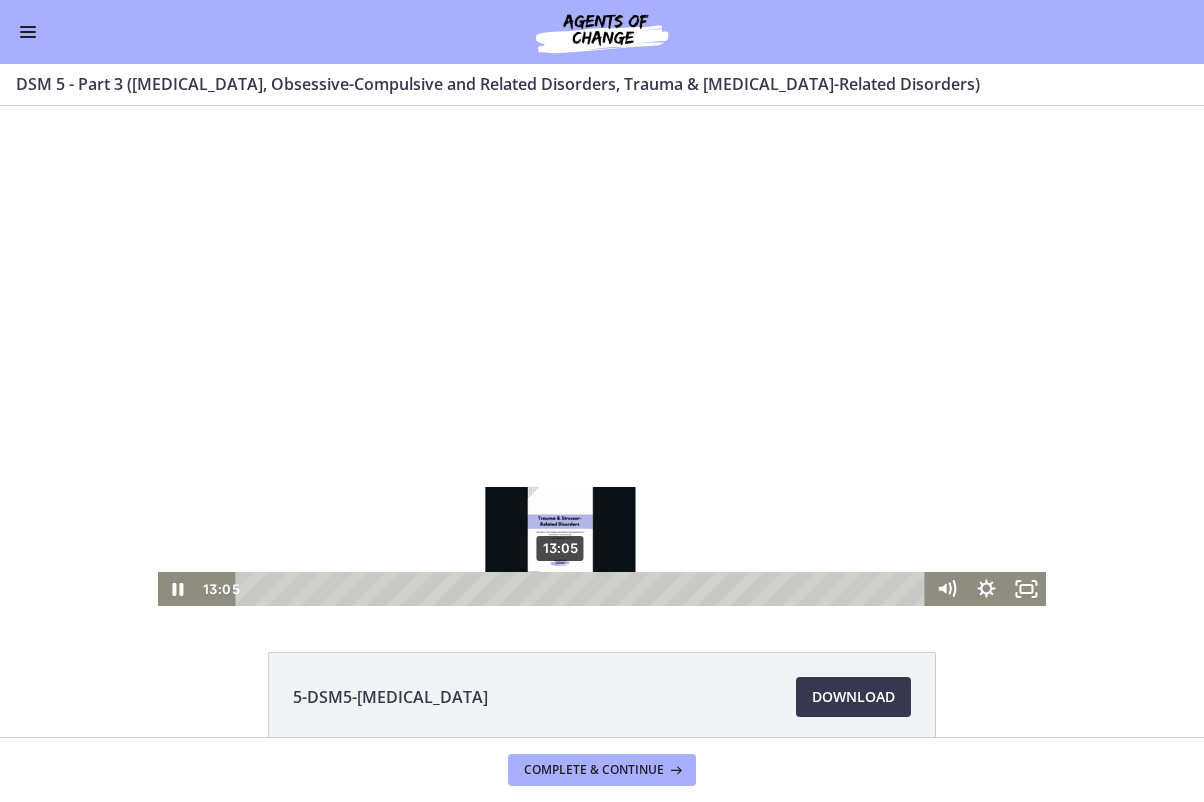 click on "13:05" at bounding box center [584, 589] 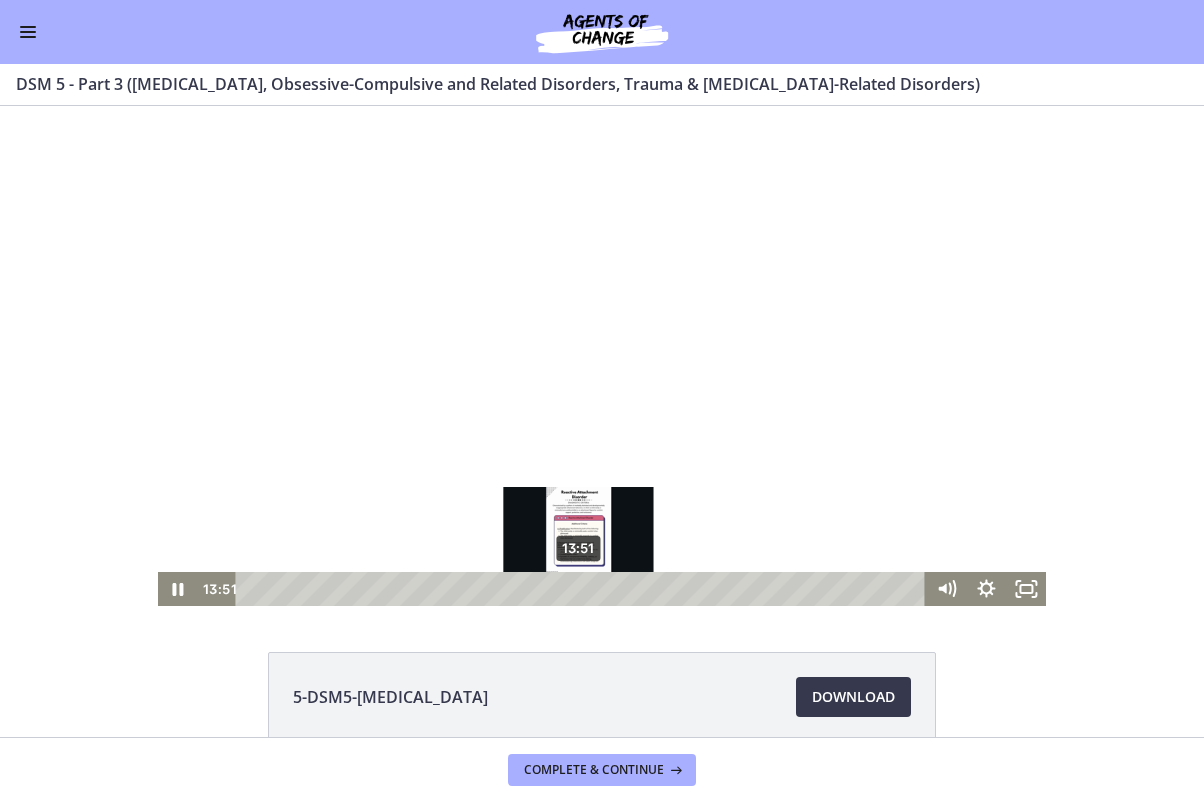 click on "13:51" at bounding box center (584, 589) 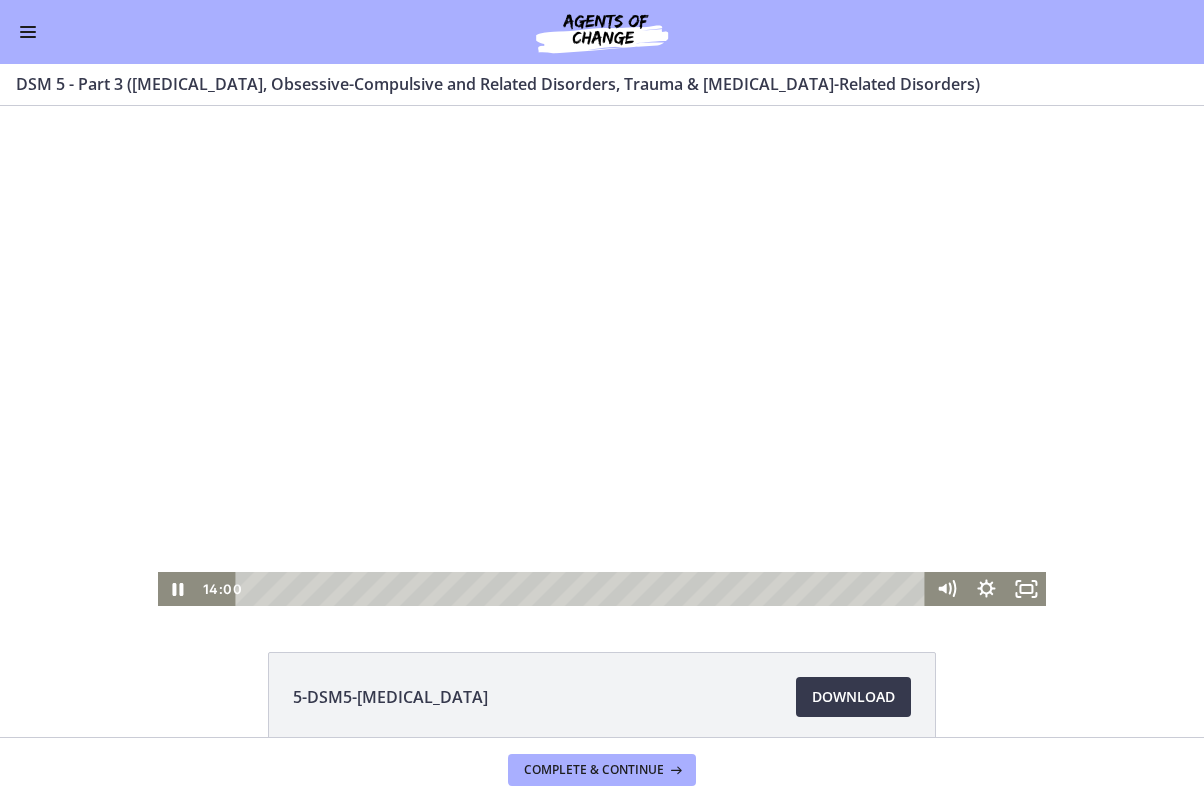 click at bounding box center (602, 356) 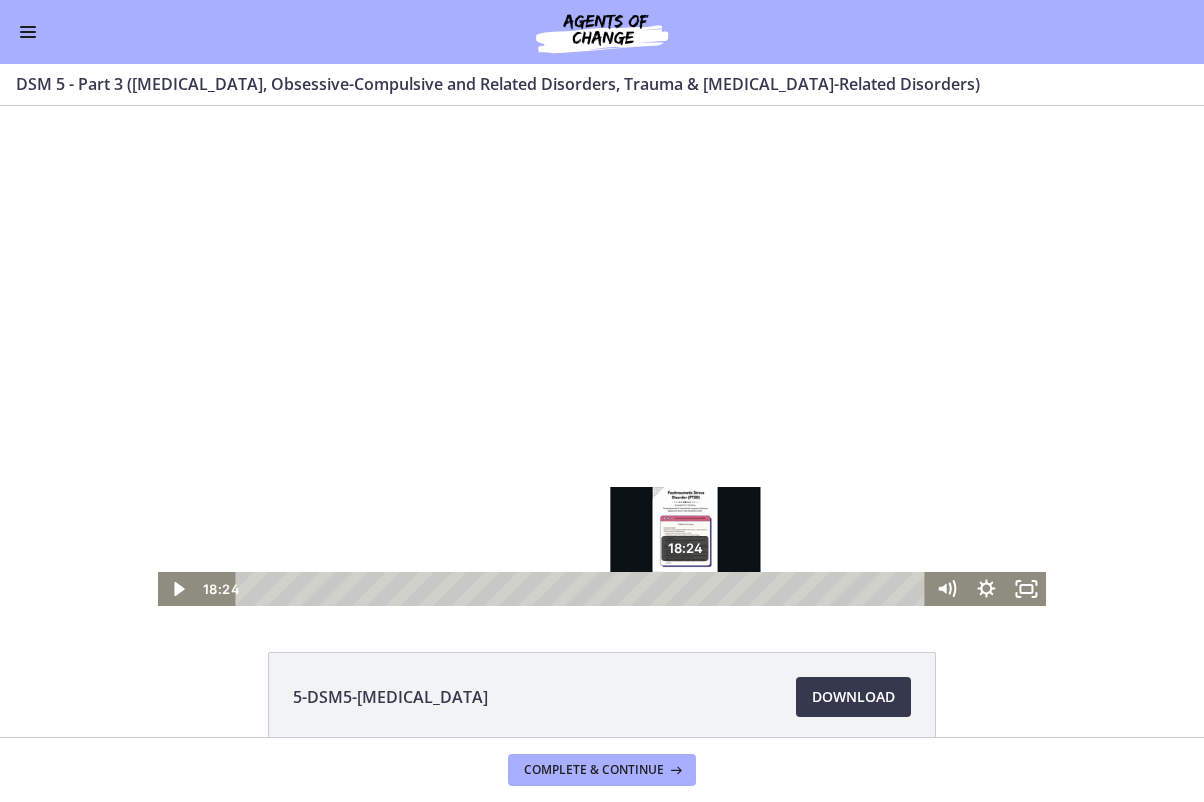 click on "18:24" at bounding box center (584, 589) 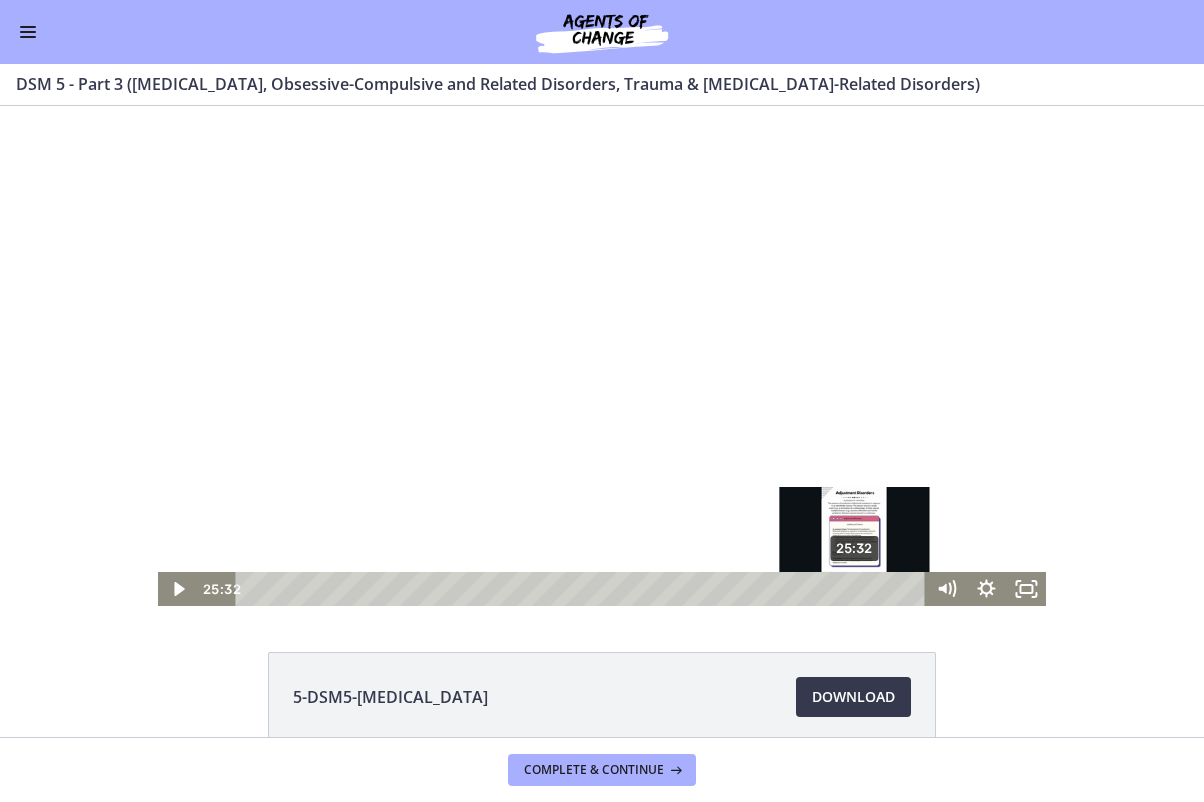 click on "25:32" at bounding box center [584, 589] 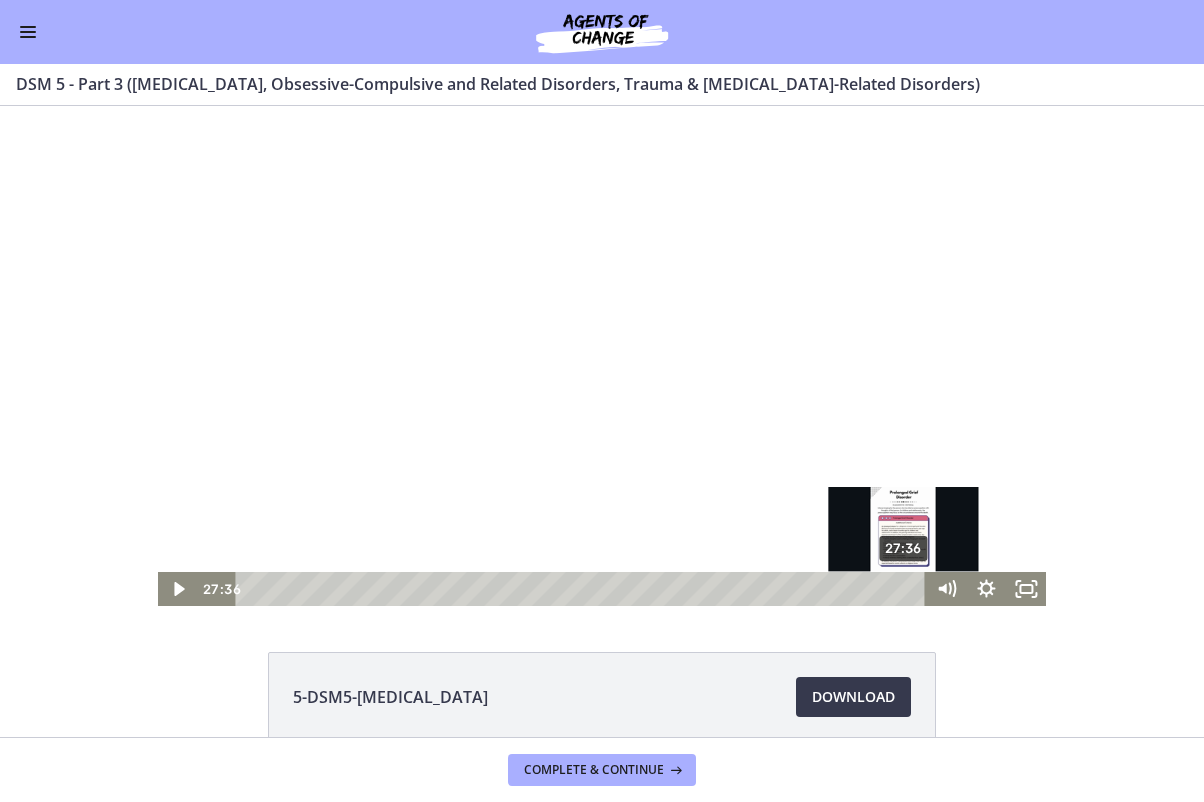 click on "27:36" at bounding box center [584, 589] 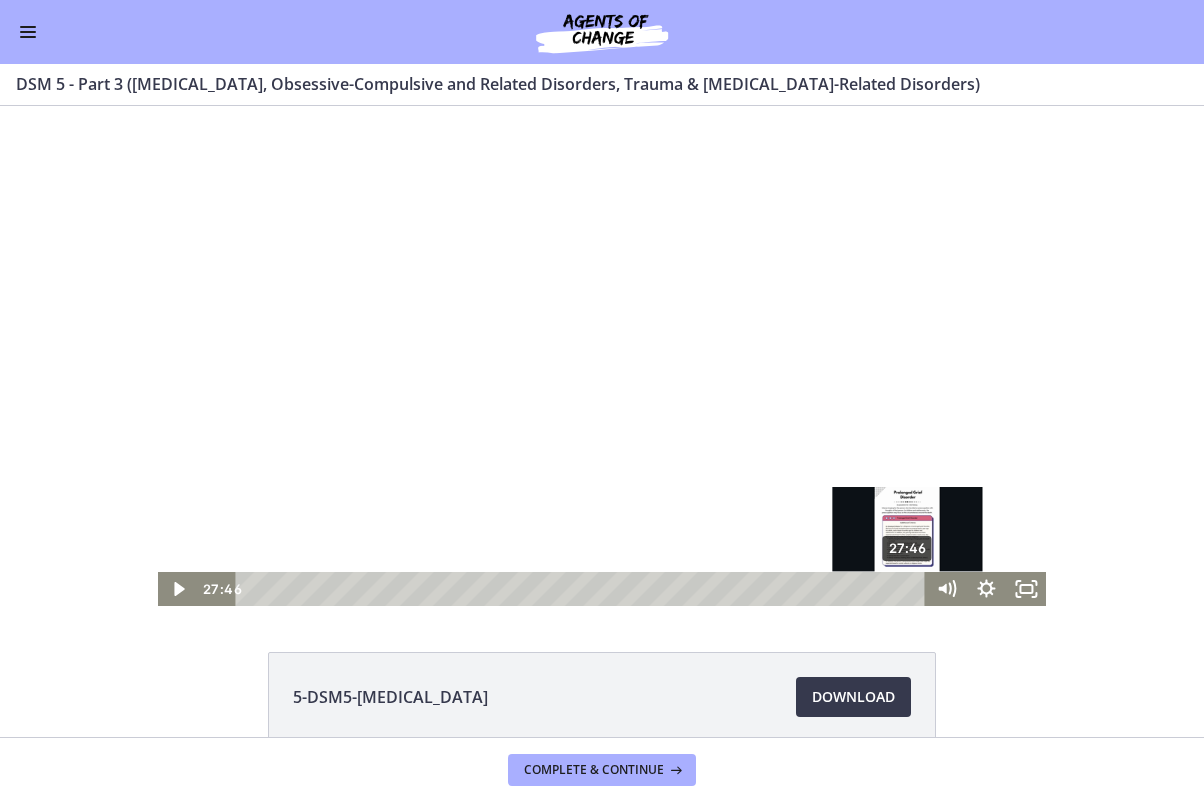 click on "27:46 27:46" at bounding box center [602, 589] 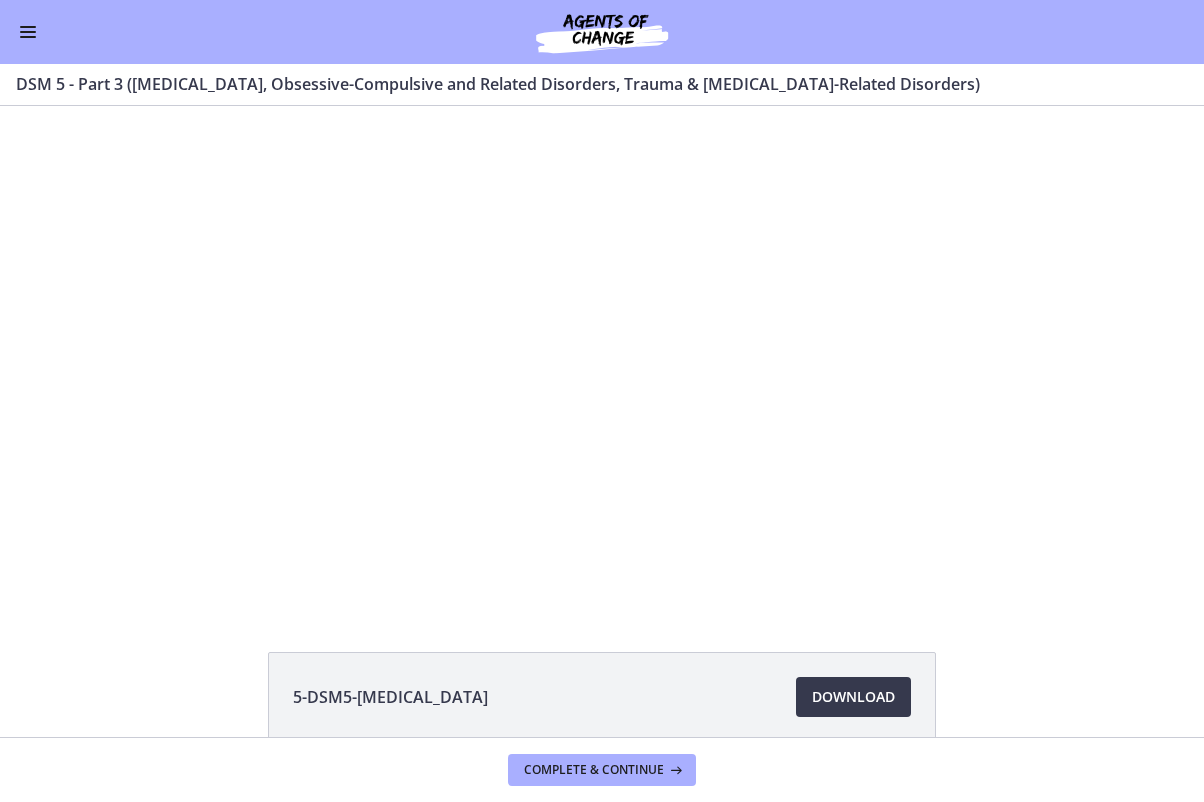 click at bounding box center (28, 32) 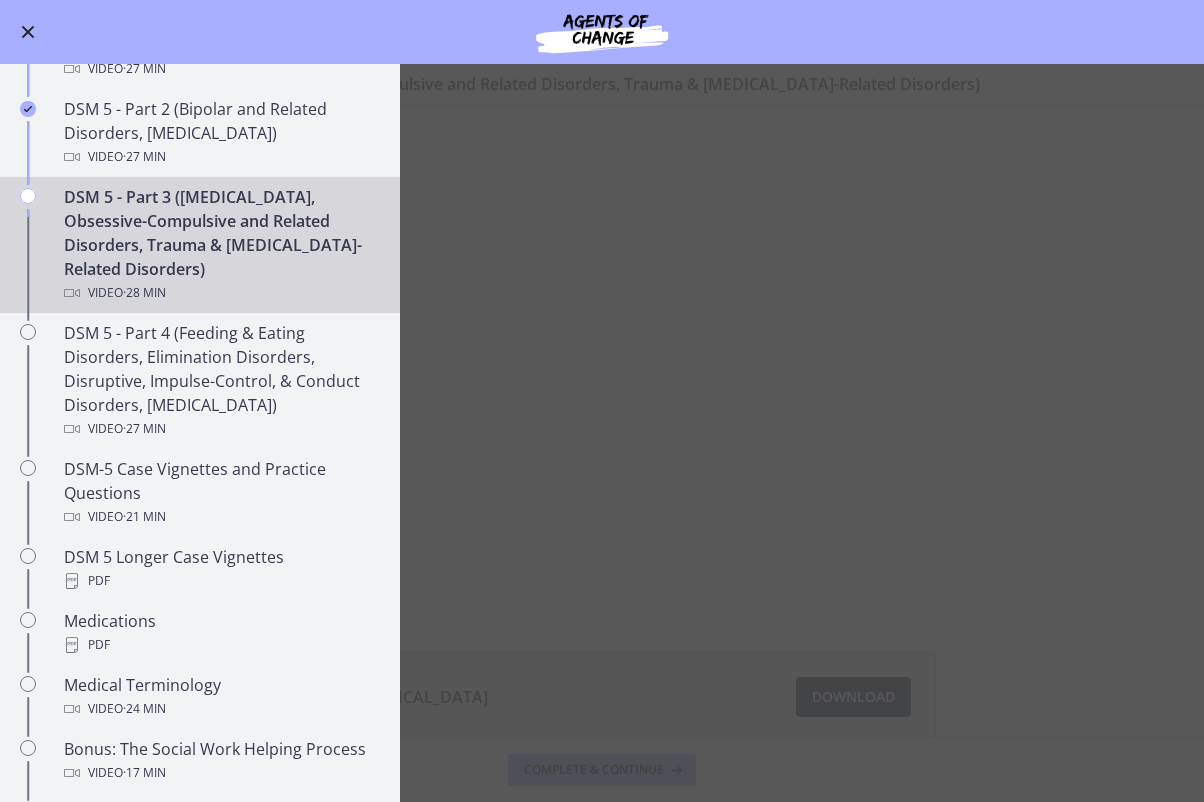 scroll, scrollTop: 930, scrollLeft: 0, axis: vertical 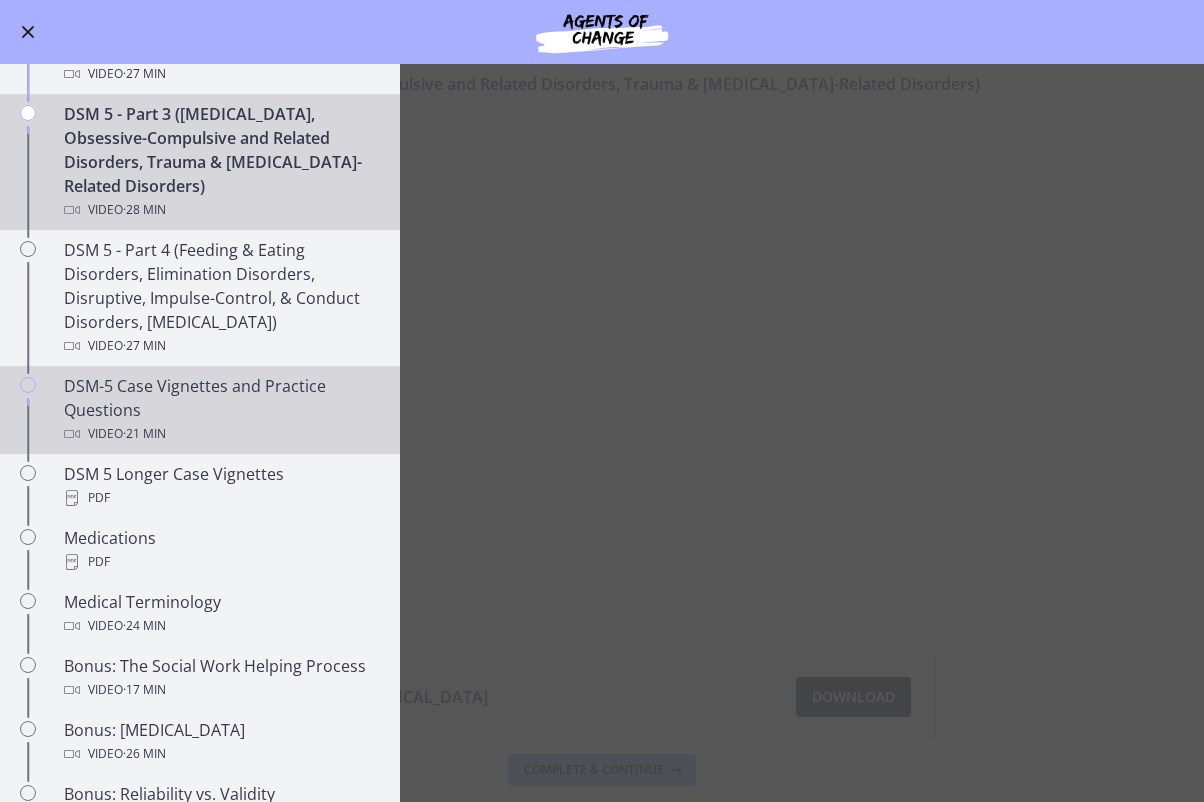 click on "DSM-5 Case Vignettes and Practice Questions
Video
·  21 min" at bounding box center (220, 410) 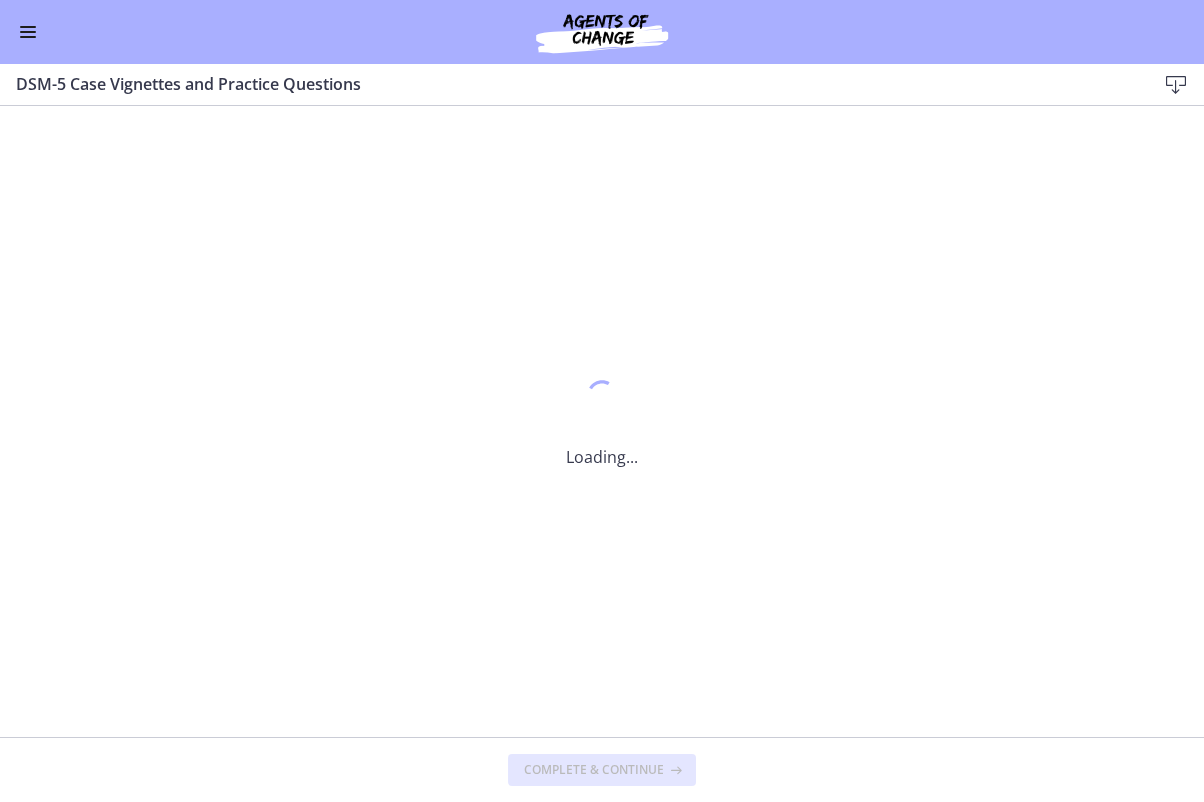 scroll, scrollTop: 998, scrollLeft: 0, axis: vertical 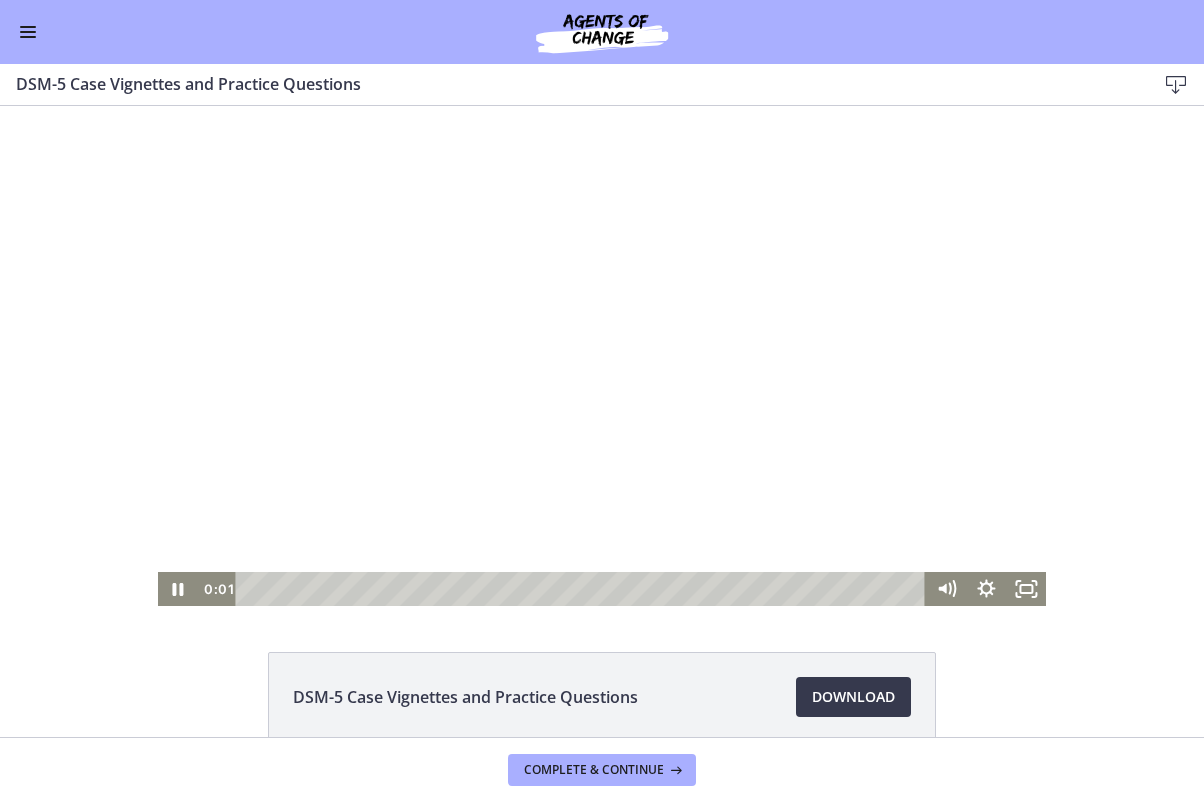 click at bounding box center (602, 356) 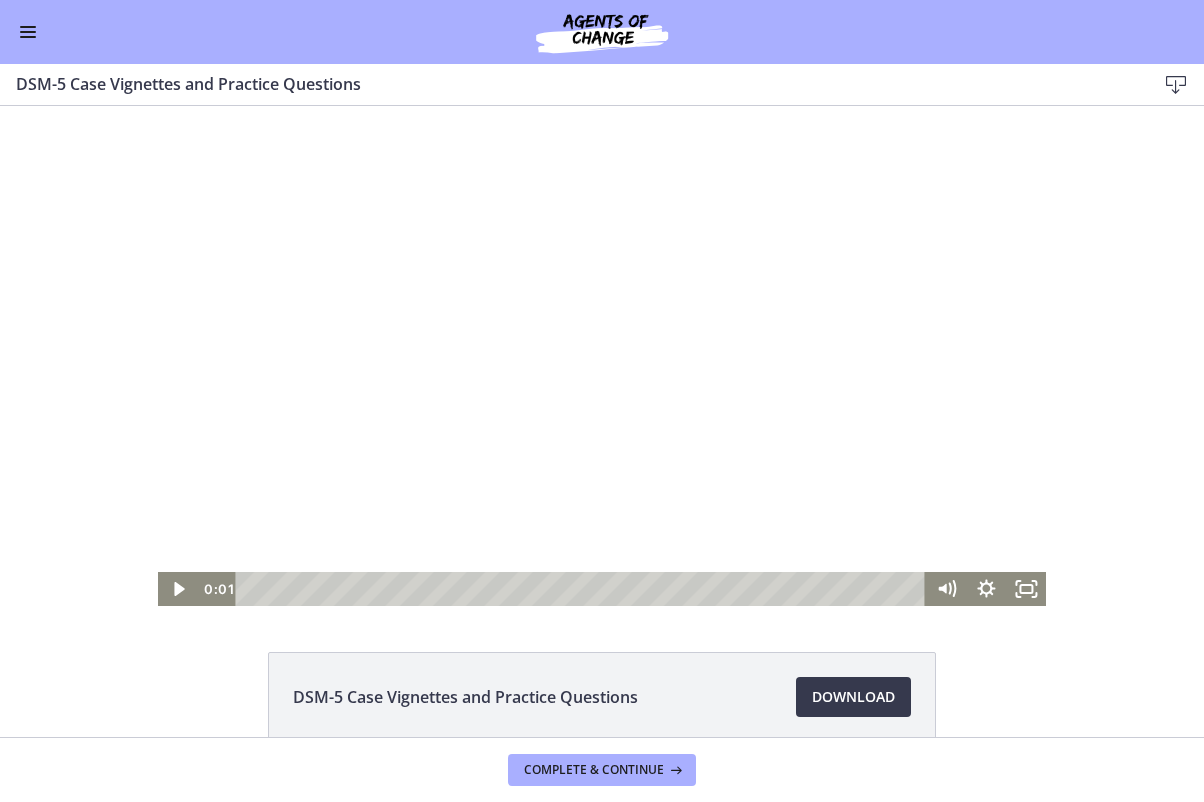 scroll, scrollTop: 1018, scrollLeft: 0, axis: vertical 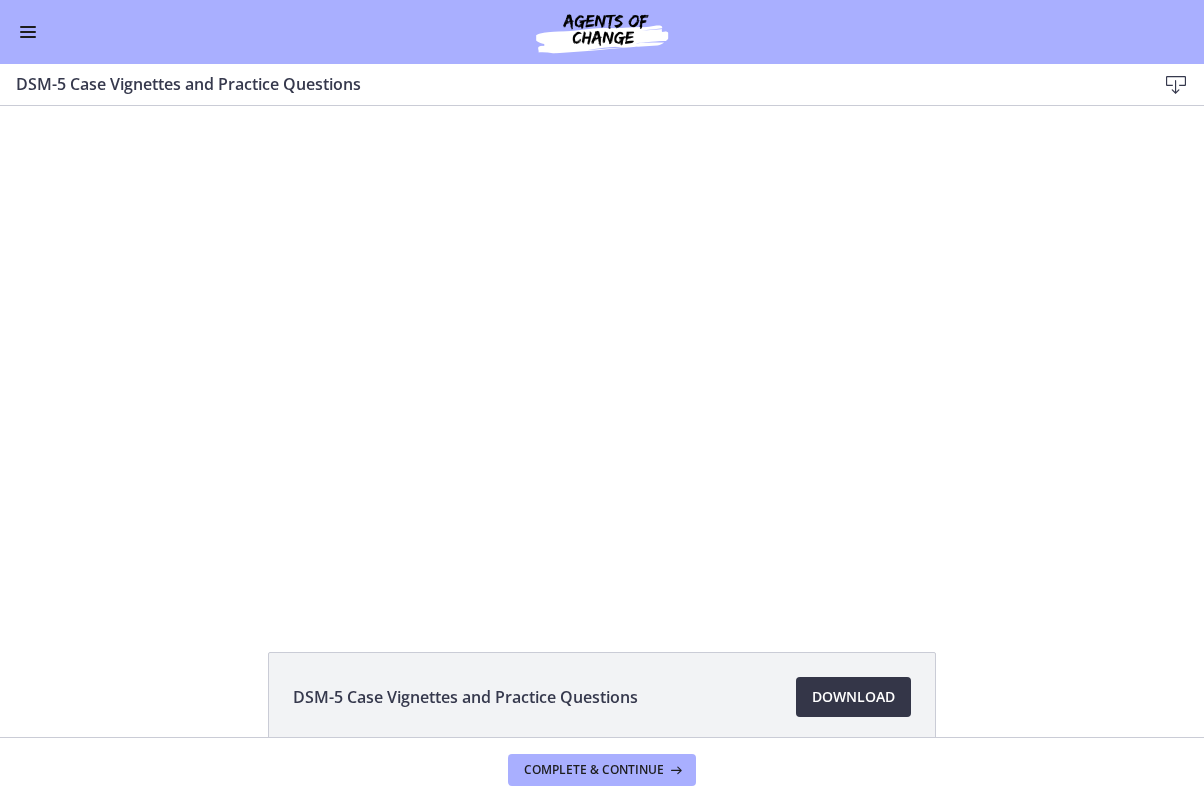 click on "Download
Opens in a new window" at bounding box center (853, 697) 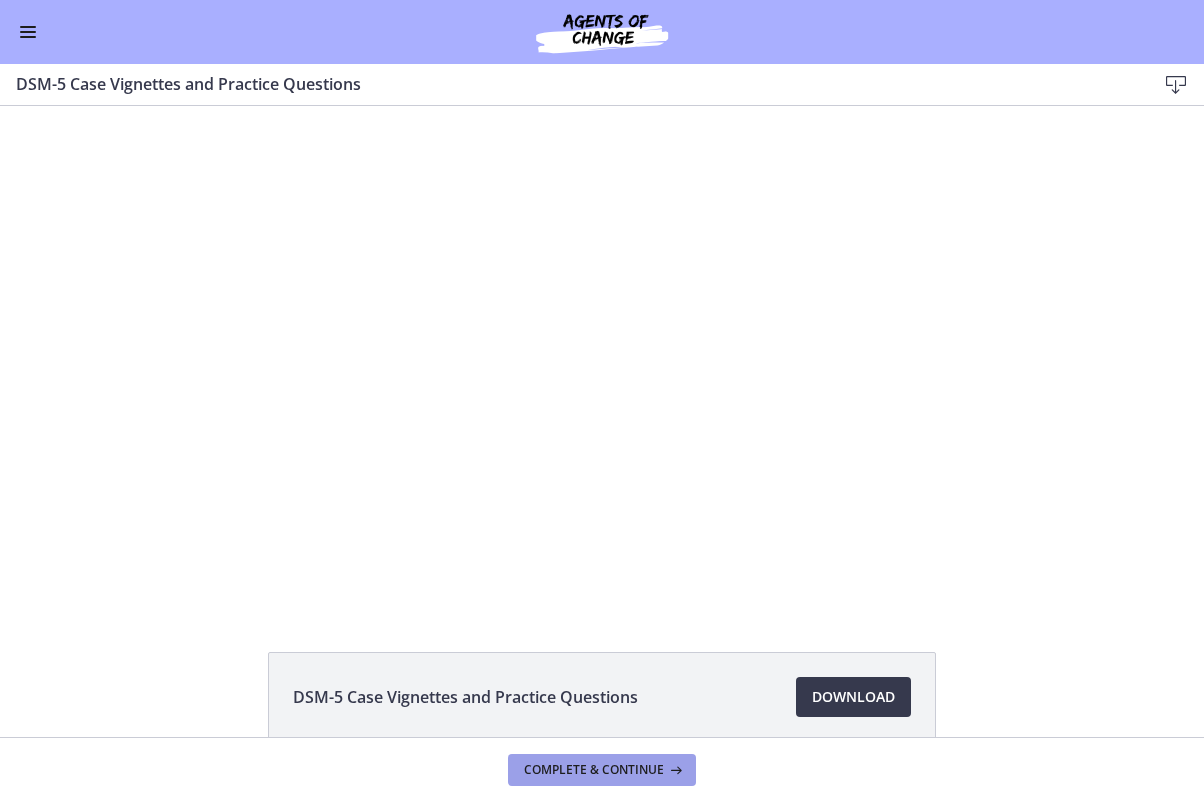 click at bounding box center (674, 770) 